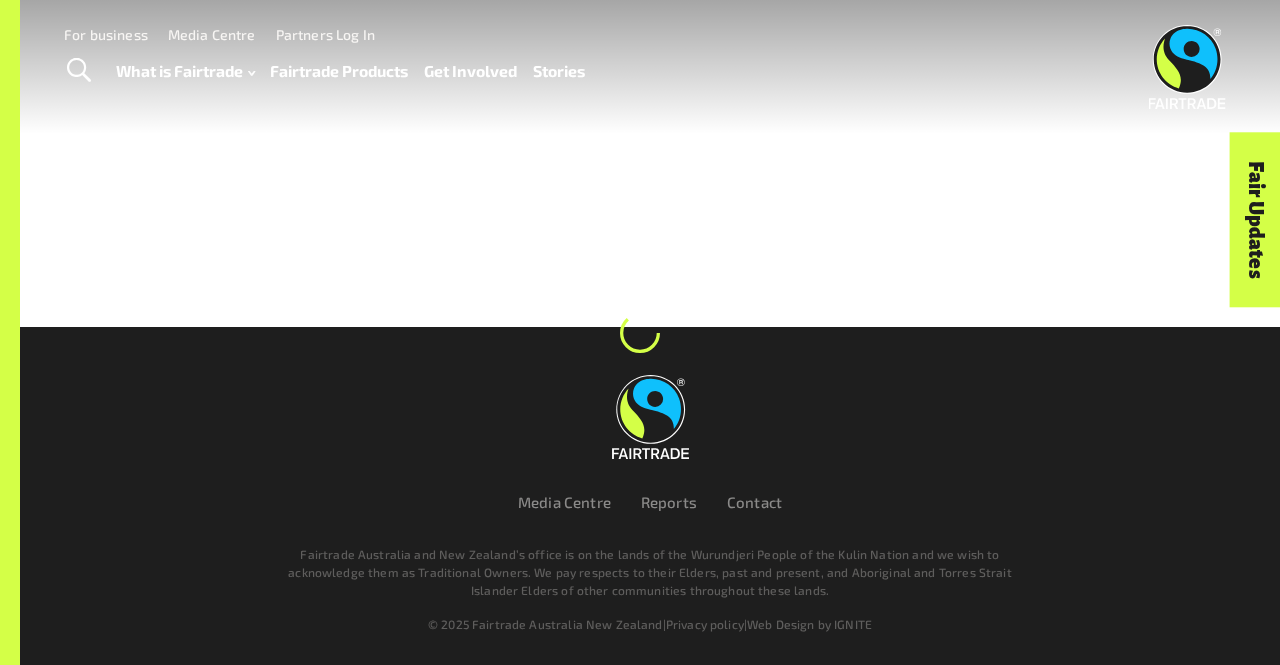 scroll, scrollTop: 0, scrollLeft: 0, axis: both 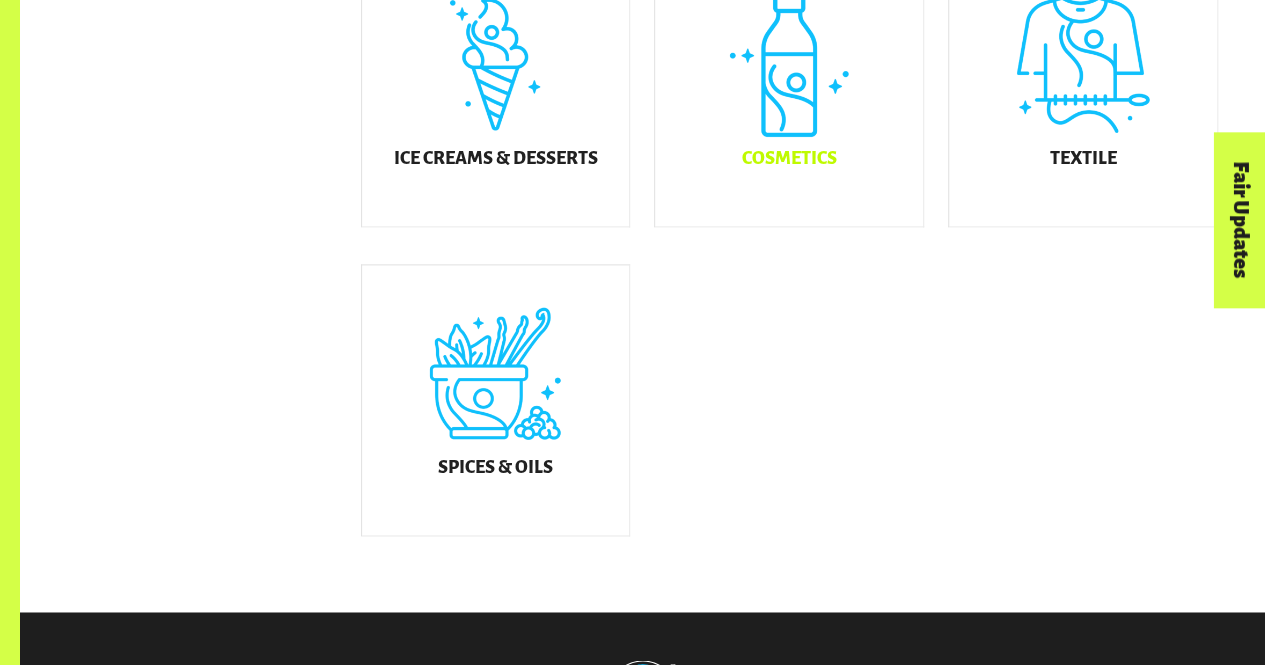 click on "Cosmetics" at bounding box center (789, 159) 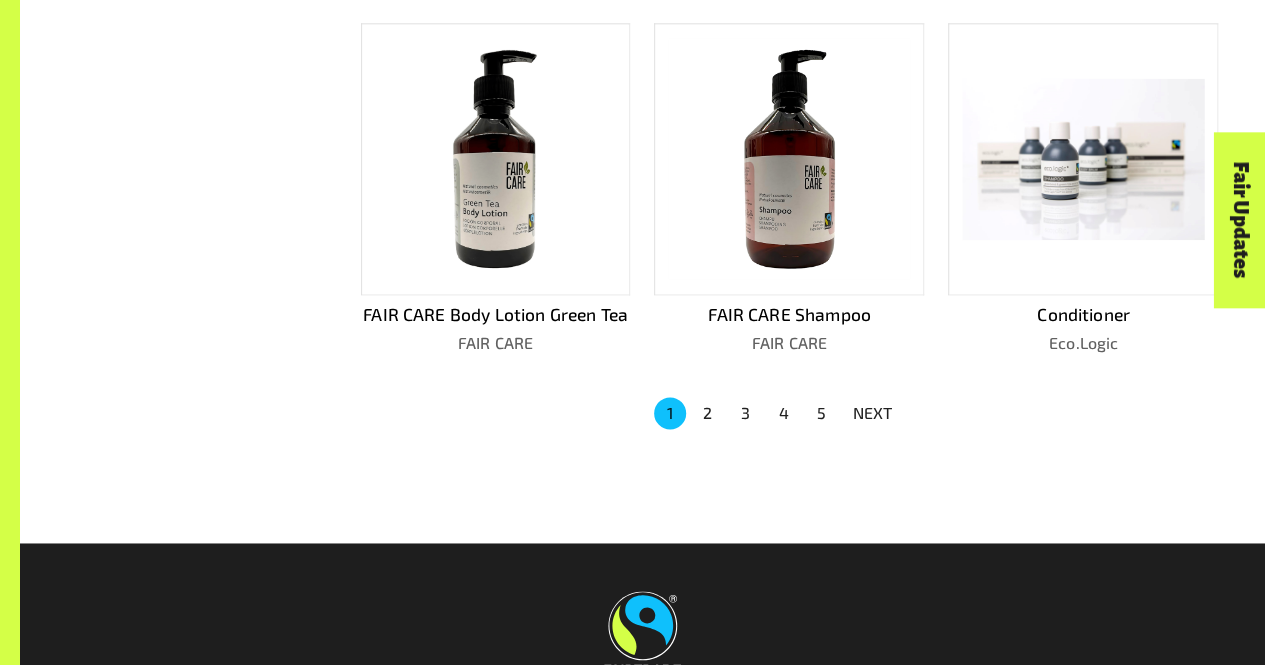 scroll, scrollTop: 1269, scrollLeft: 0, axis: vertical 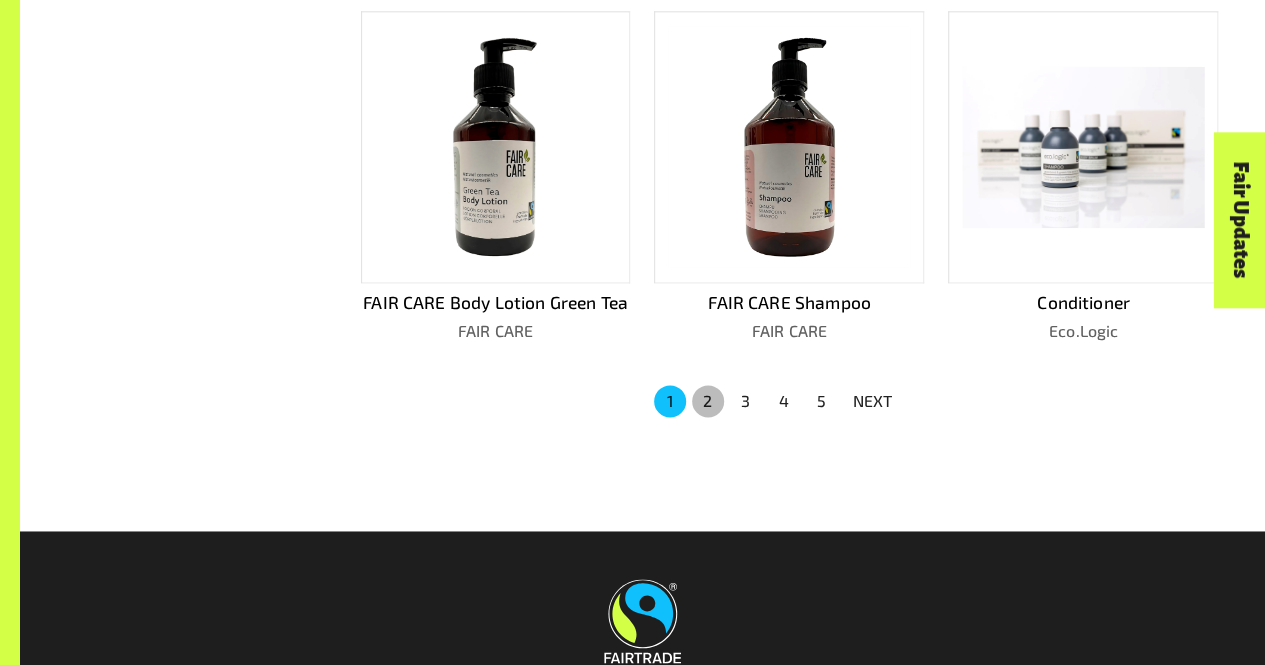 click on "2" at bounding box center [708, 401] 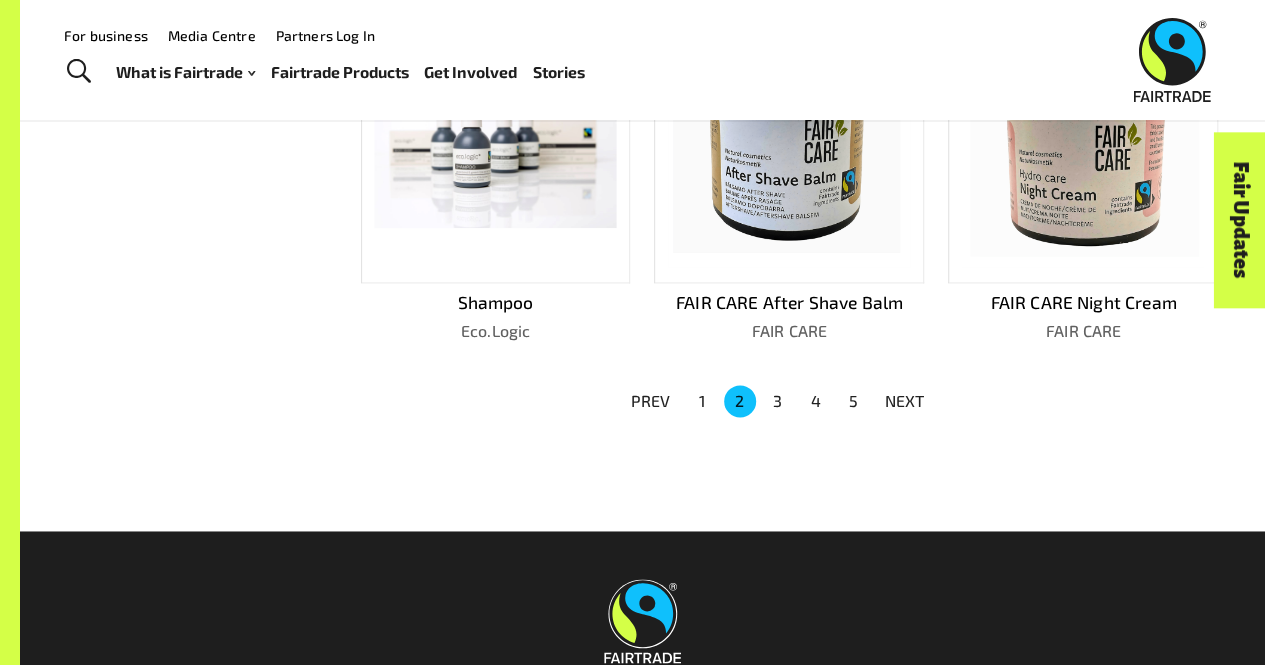 scroll, scrollTop: 1218, scrollLeft: 0, axis: vertical 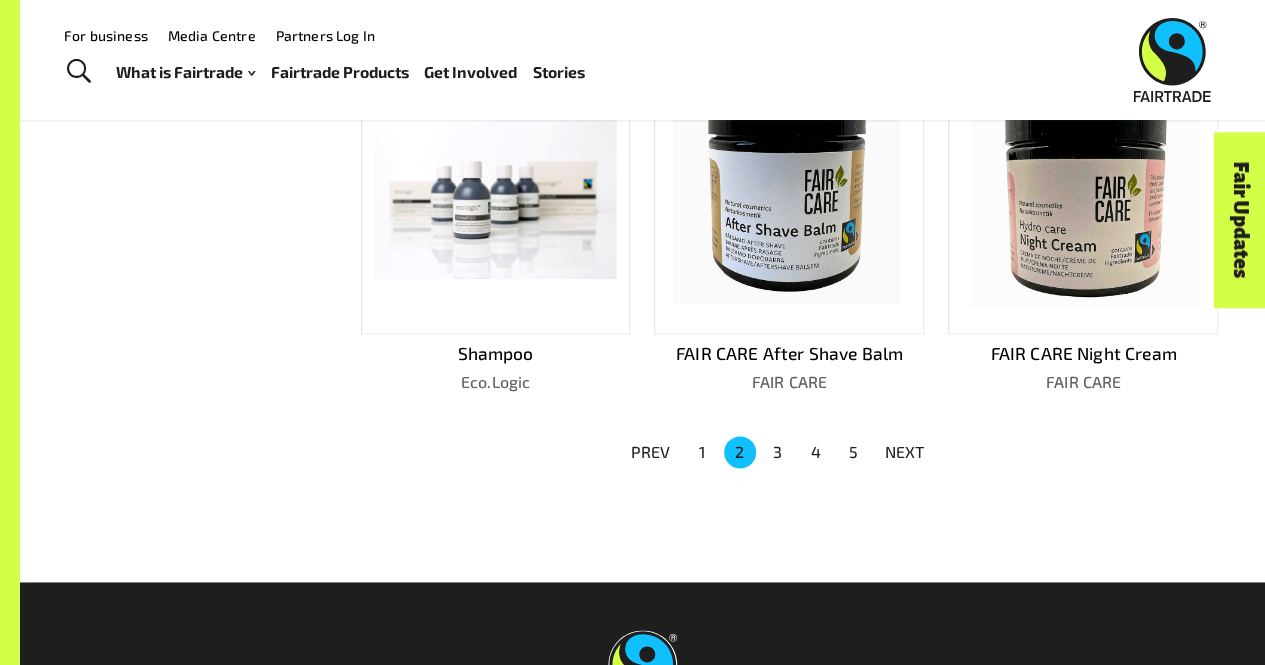 click on "3" at bounding box center (778, 452) 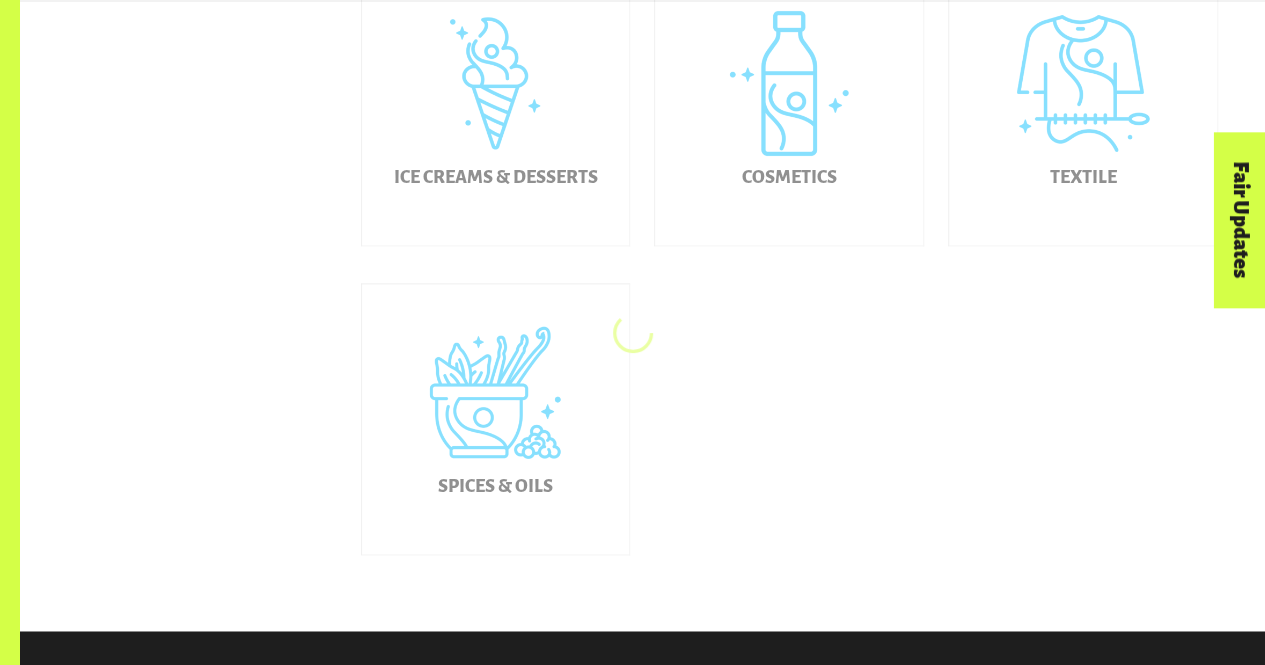 scroll, scrollTop: 1237, scrollLeft: 0, axis: vertical 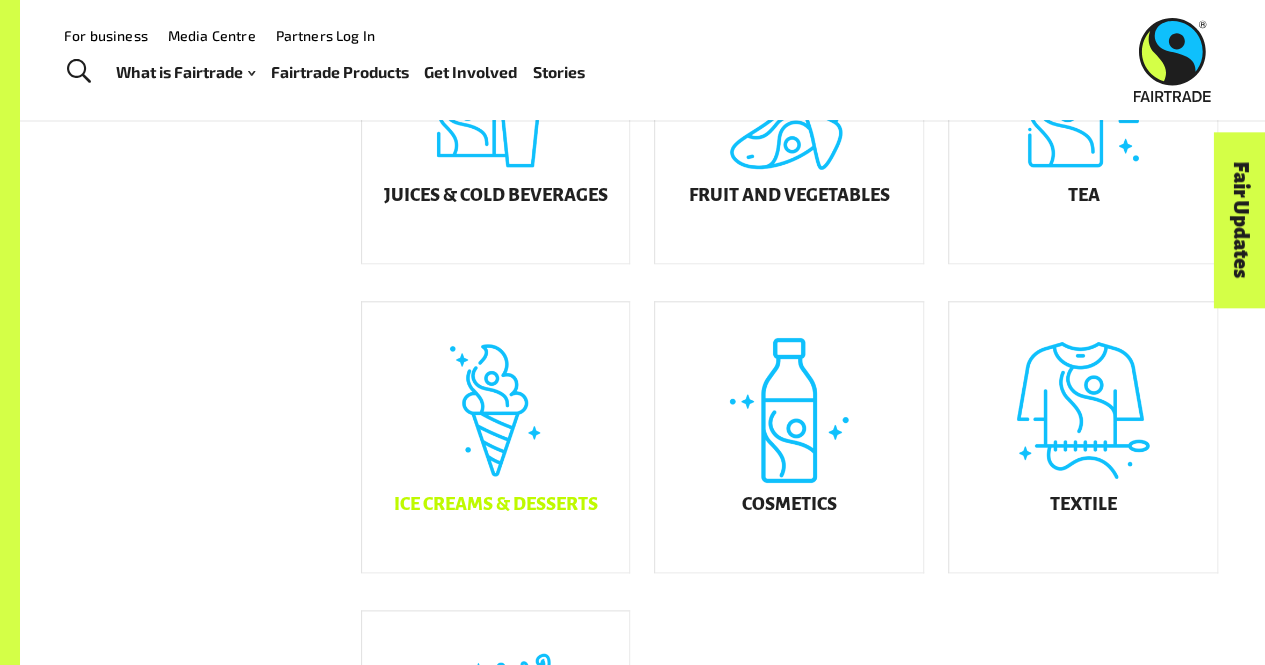 click on "Ice Creams & Desserts" at bounding box center (496, 437) 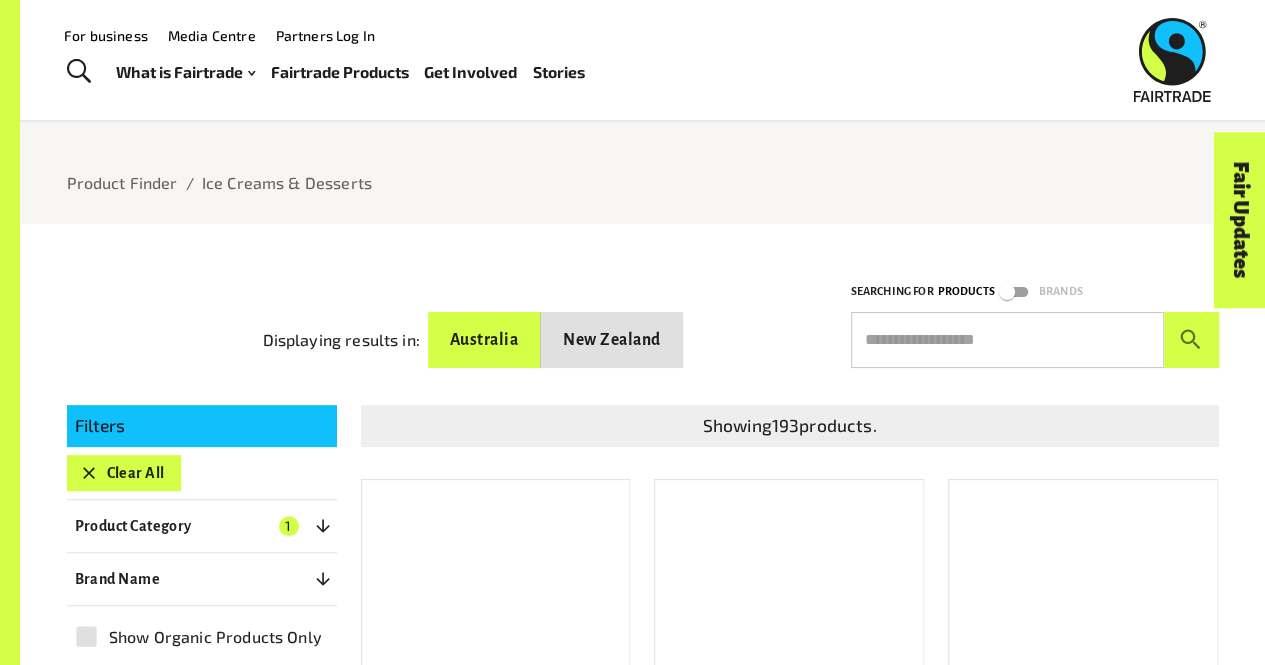 scroll, scrollTop: 0, scrollLeft: 0, axis: both 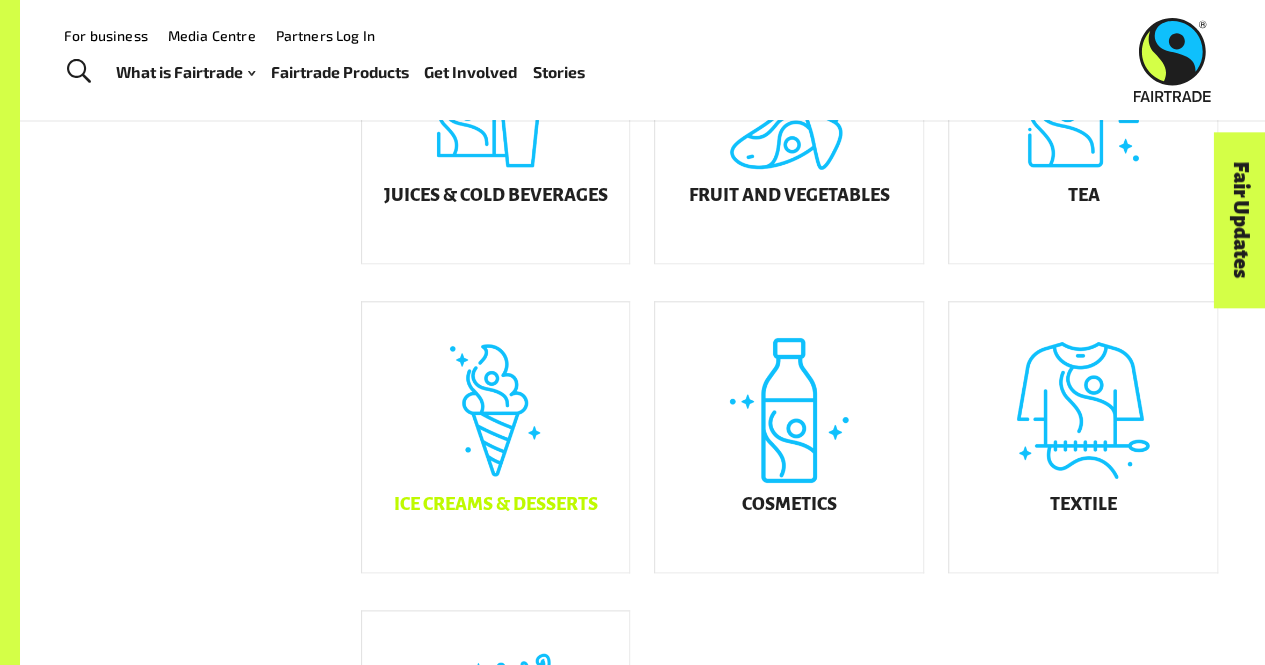 click on "Ice Creams & Desserts" at bounding box center [496, 437] 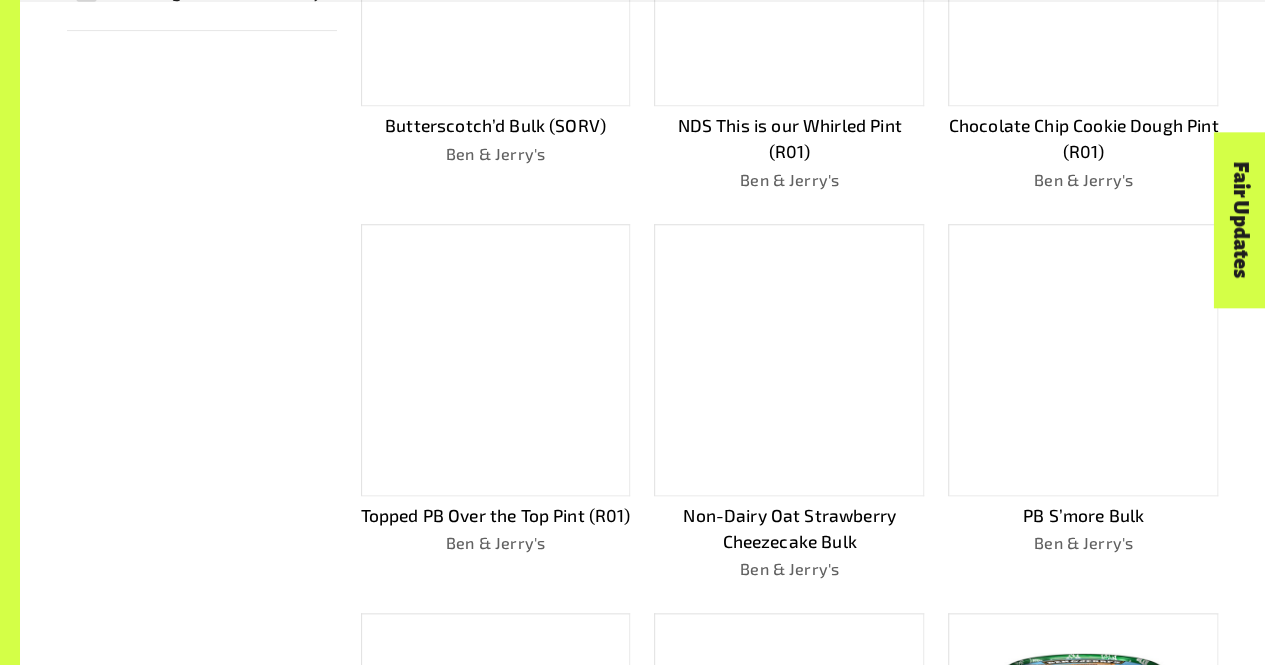 scroll, scrollTop: 720, scrollLeft: 0, axis: vertical 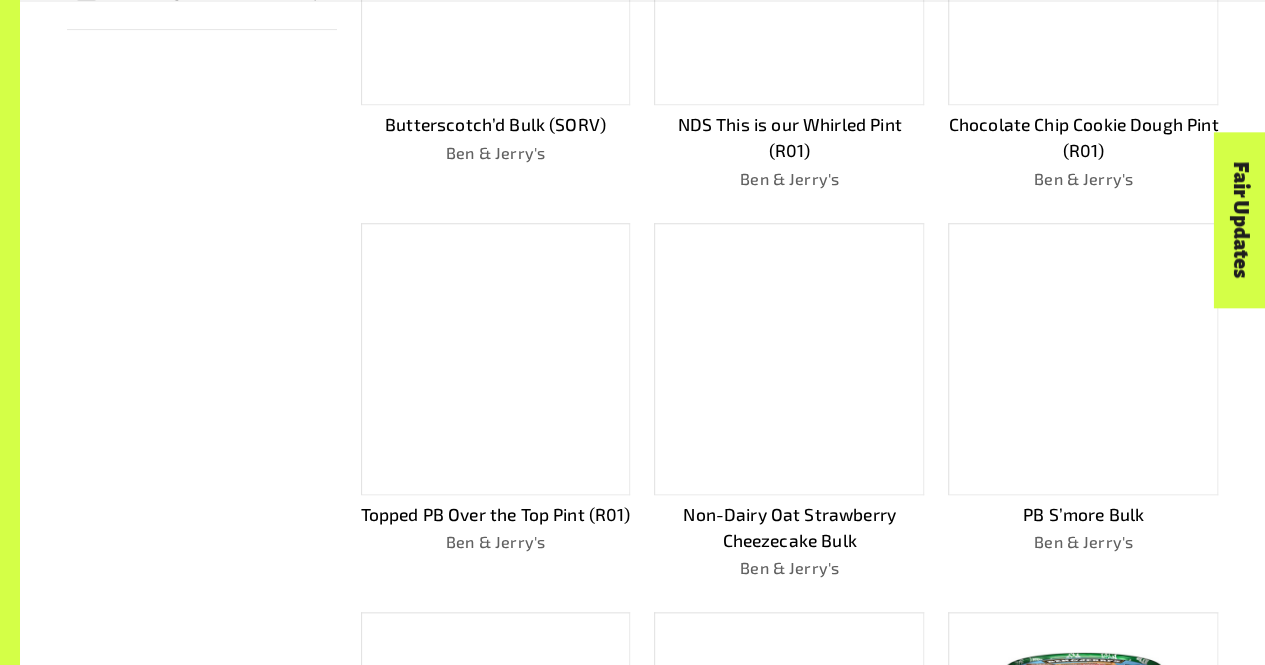 click at bounding box center (1083, -31) 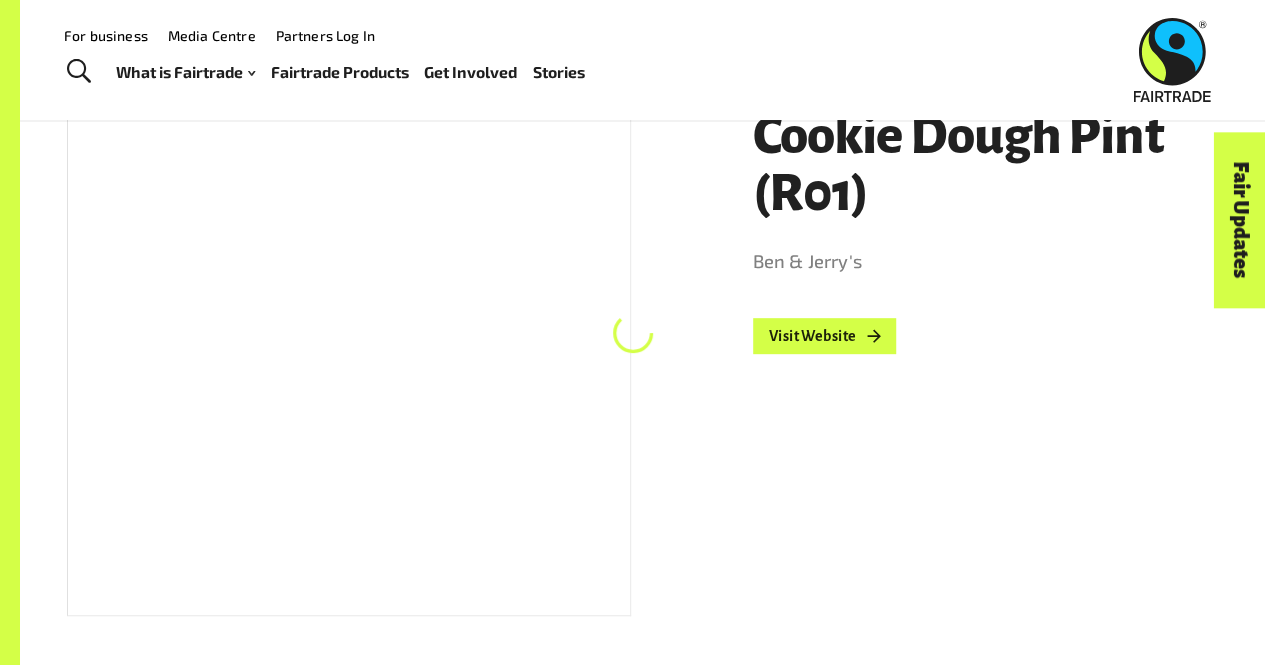 scroll, scrollTop: 303, scrollLeft: 0, axis: vertical 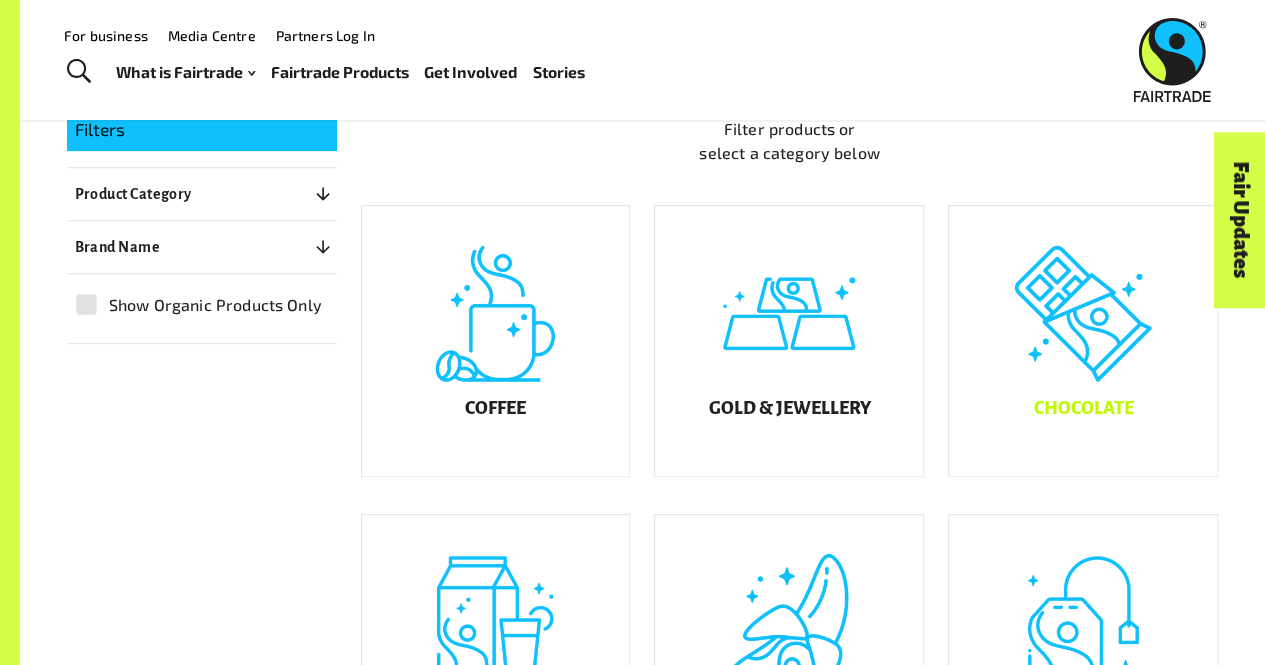 click on "Chocolate" at bounding box center [1083, 341] 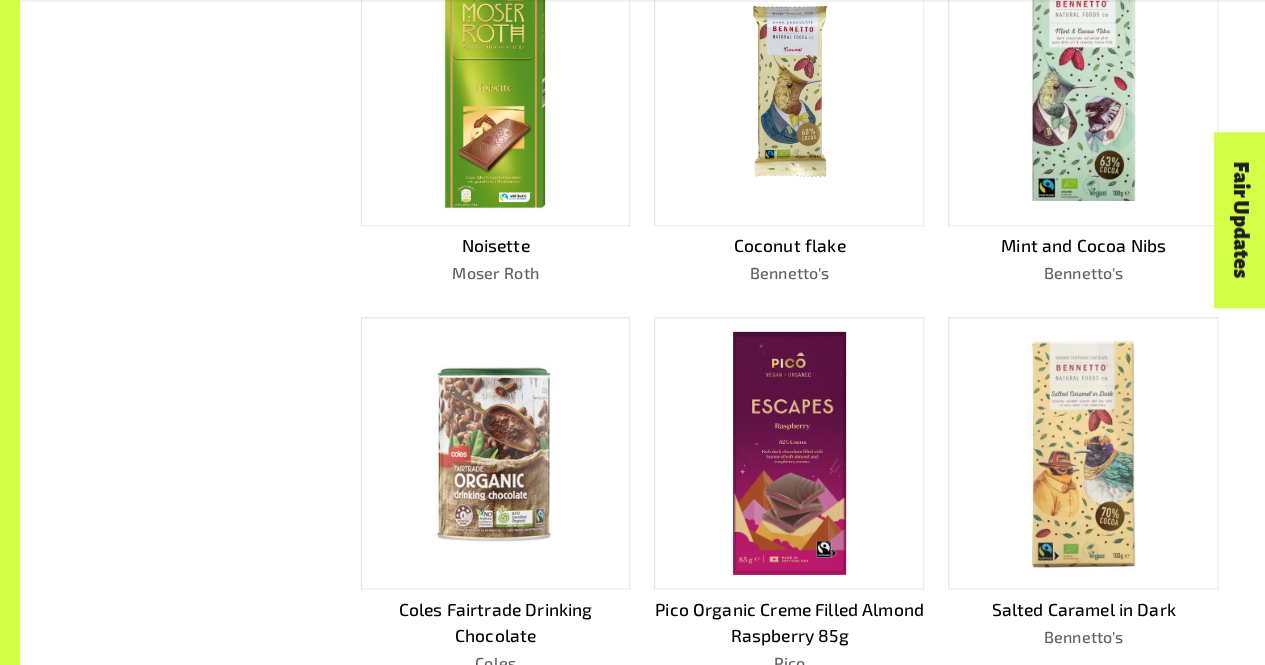 scroll, scrollTop: 992, scrollLeft: 0, axis: vertical 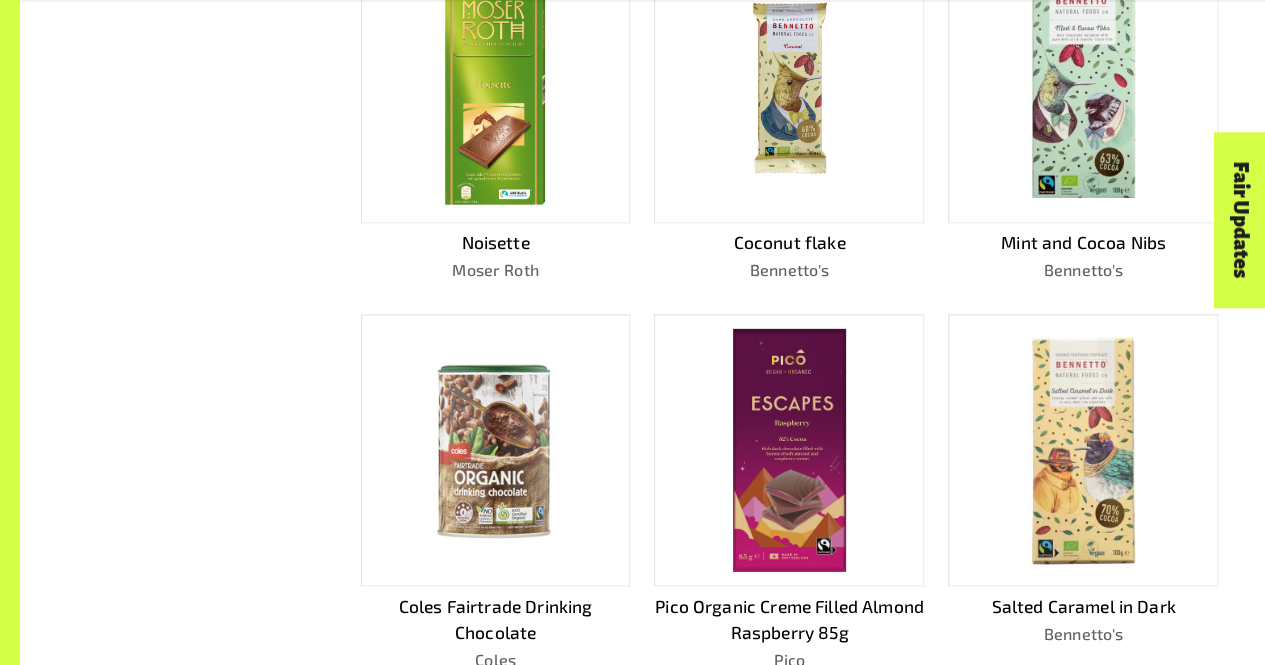 click at bounding box center [789, 450] 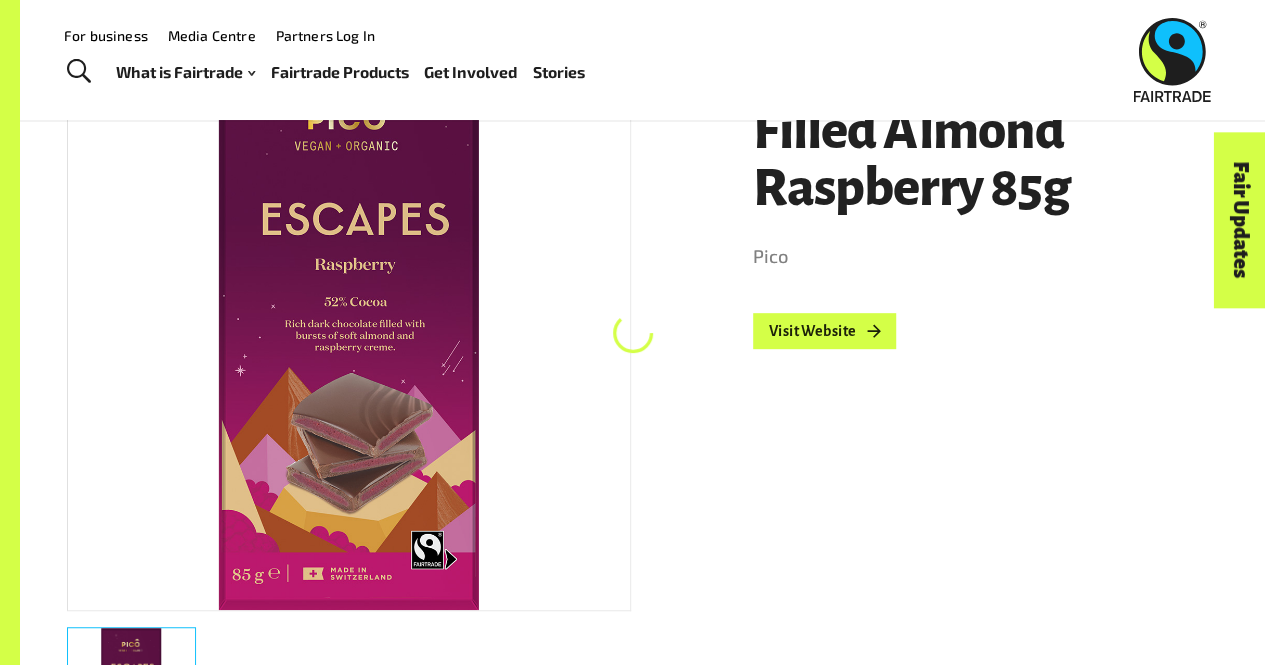 scroll, scrollTop: 303, scrollLeft: 0, axis: vertical 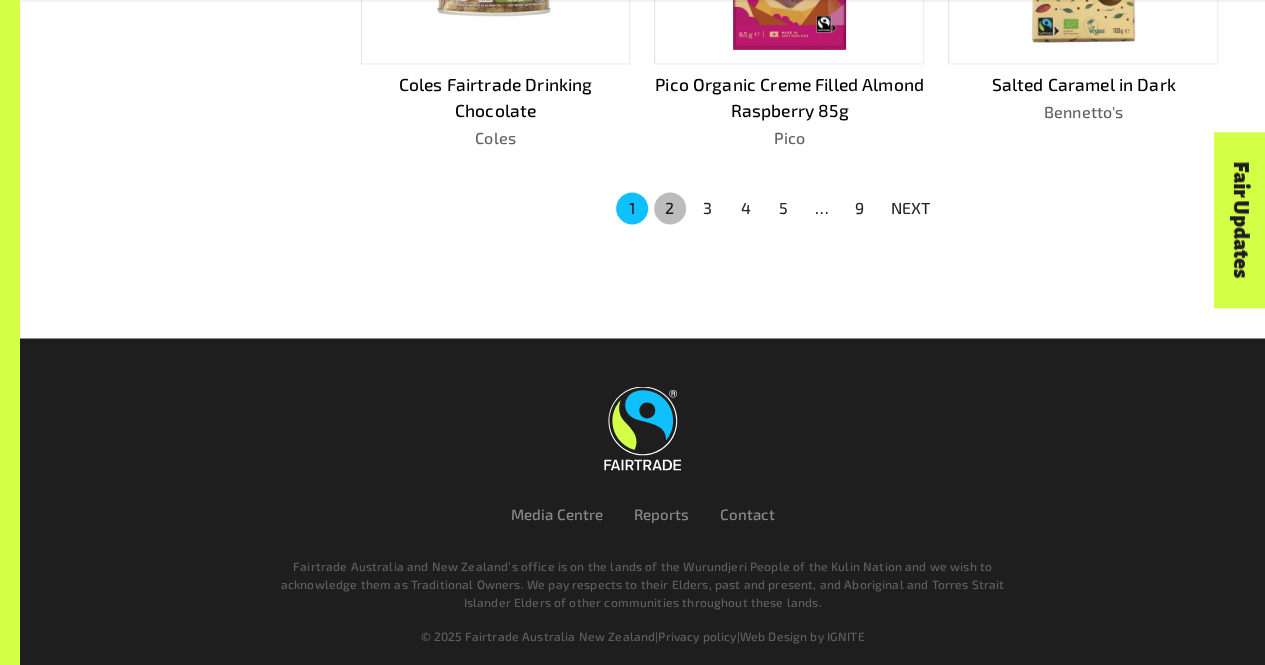 click on "2" at bounding box center (670, 208) 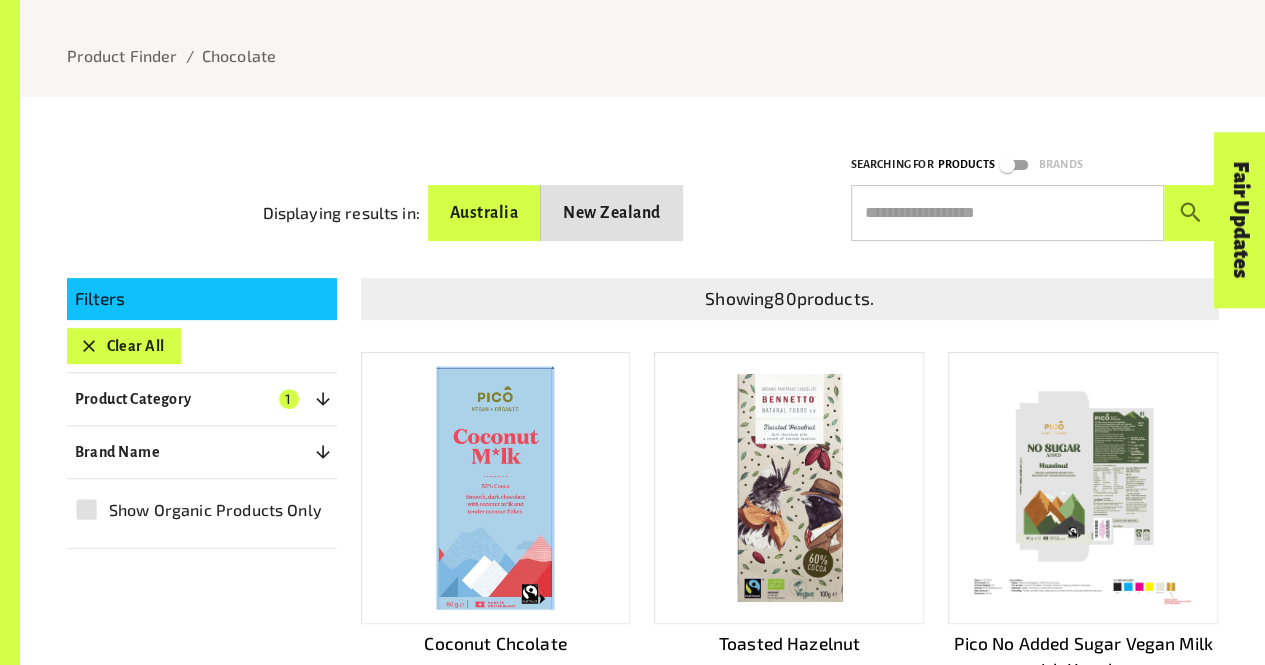 scroll, scrollTop: 215, scrollLeft: 0, axis: vertical 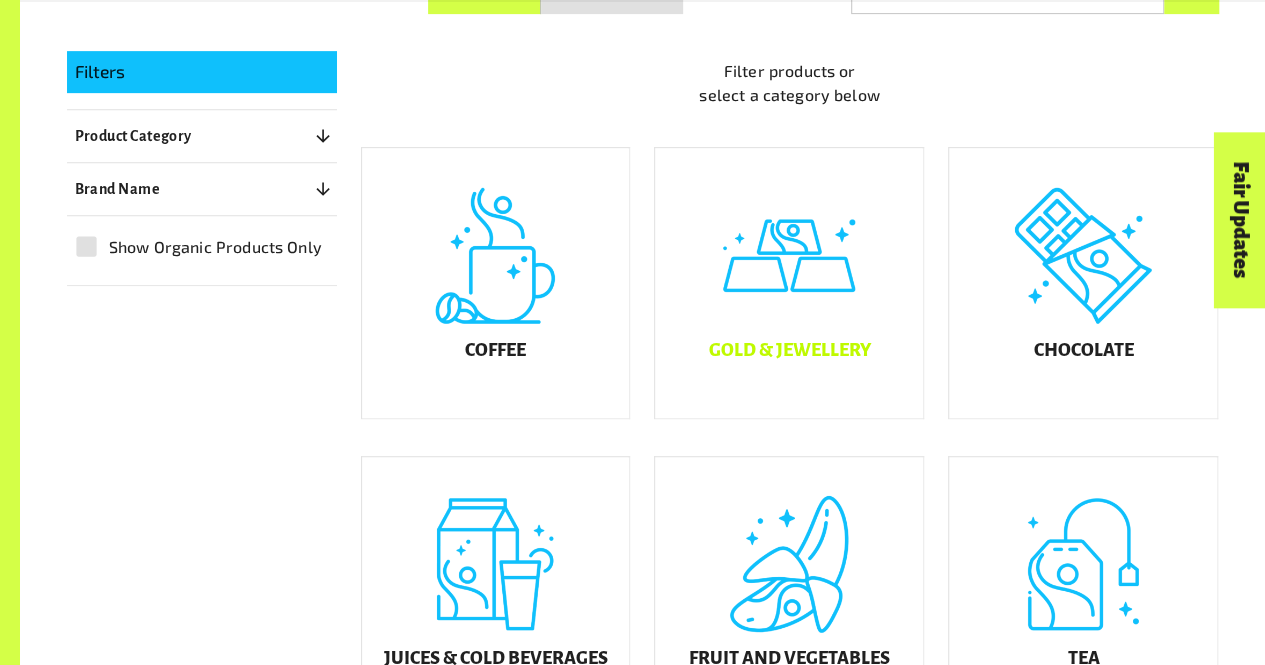 click on "Gold & Jewellery" at bounding box center [789, 351] 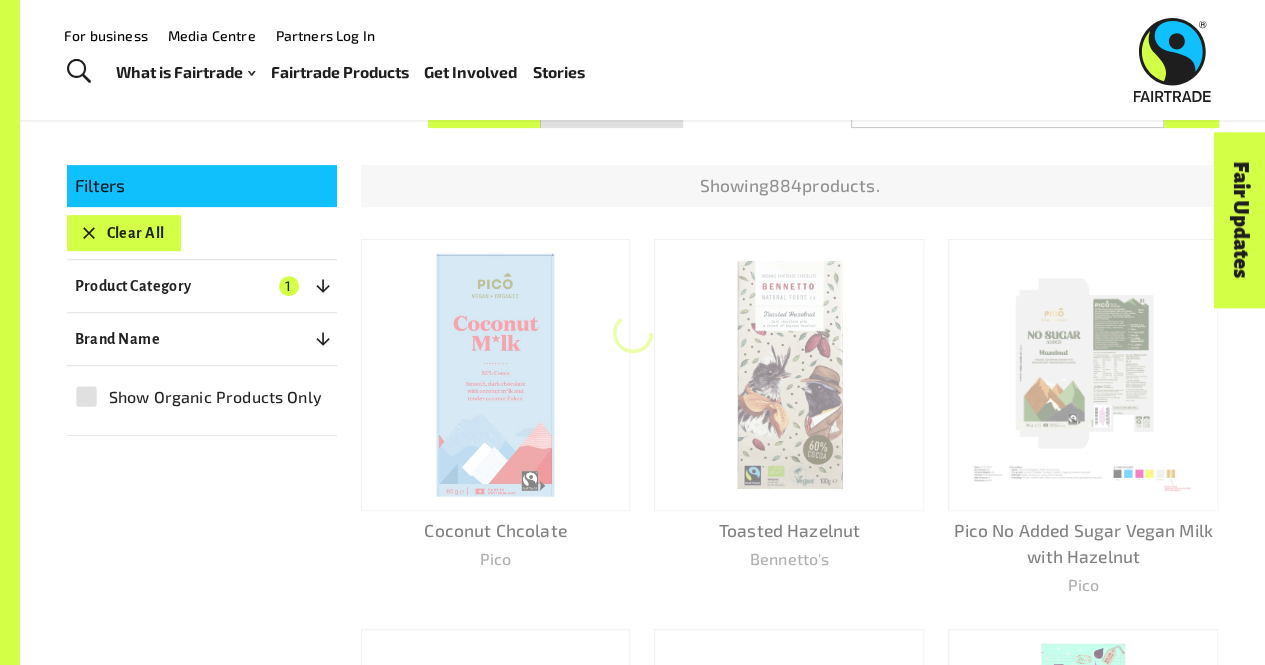 scroll, scrollTop: 303, scrollLeft: 0, axis: vertical 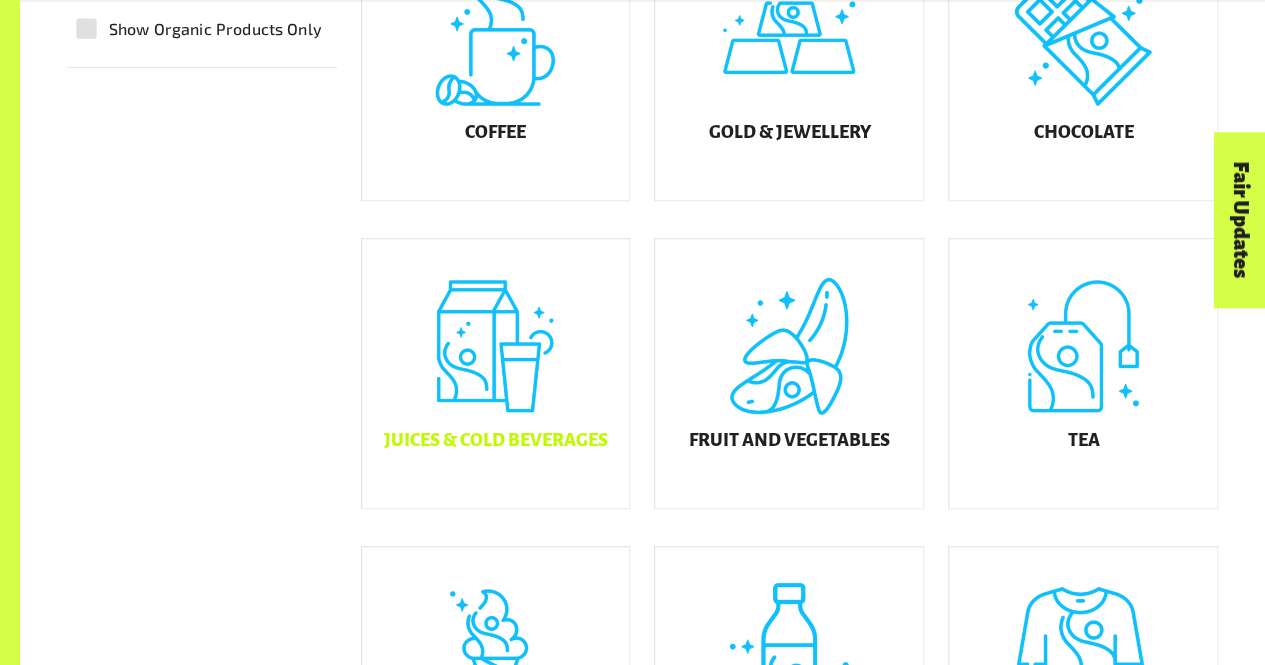 click on "Juices & Cold Beverages" at bounding box center [495, 441] 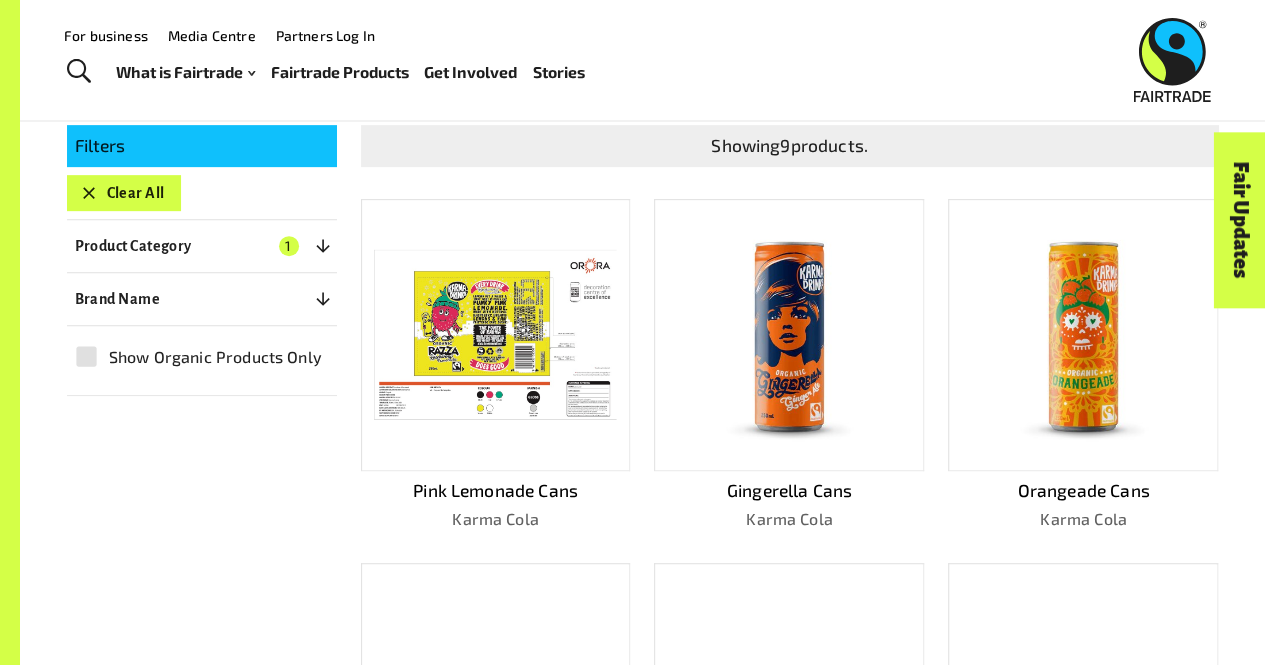 scroll, scrollTop: 346, scrollLeft: 0, axis: vertical 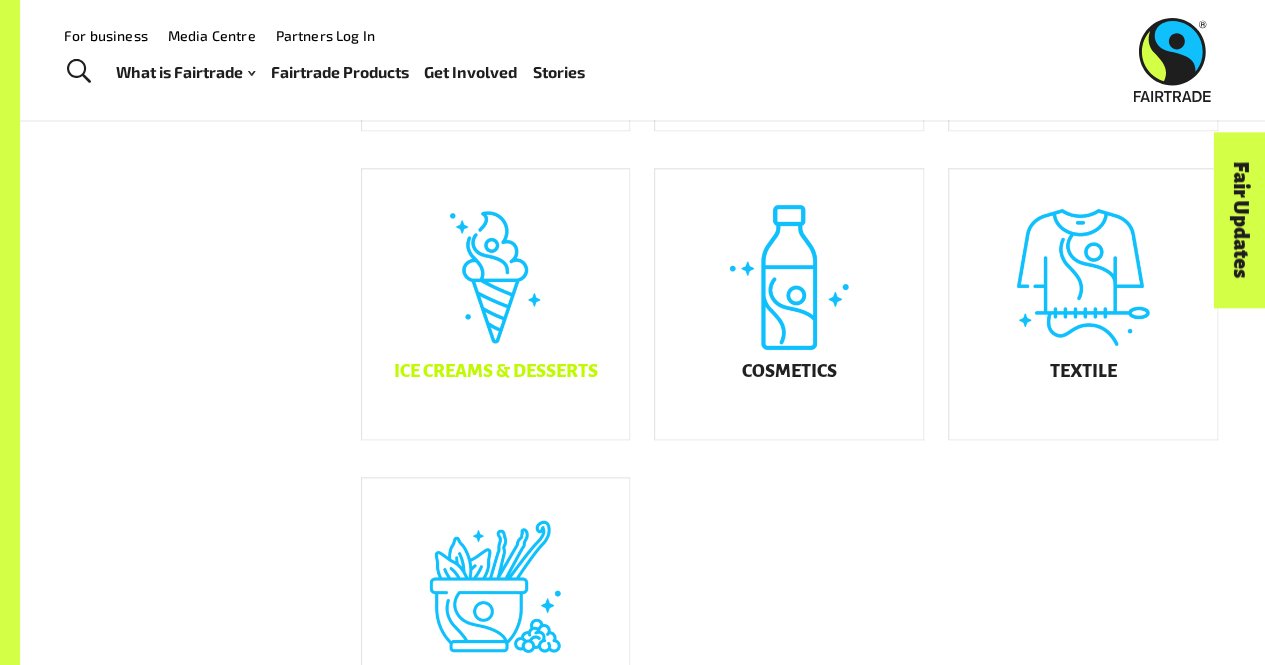 click on "Ice Creams & Desserts" at bounding box center [496, 304] 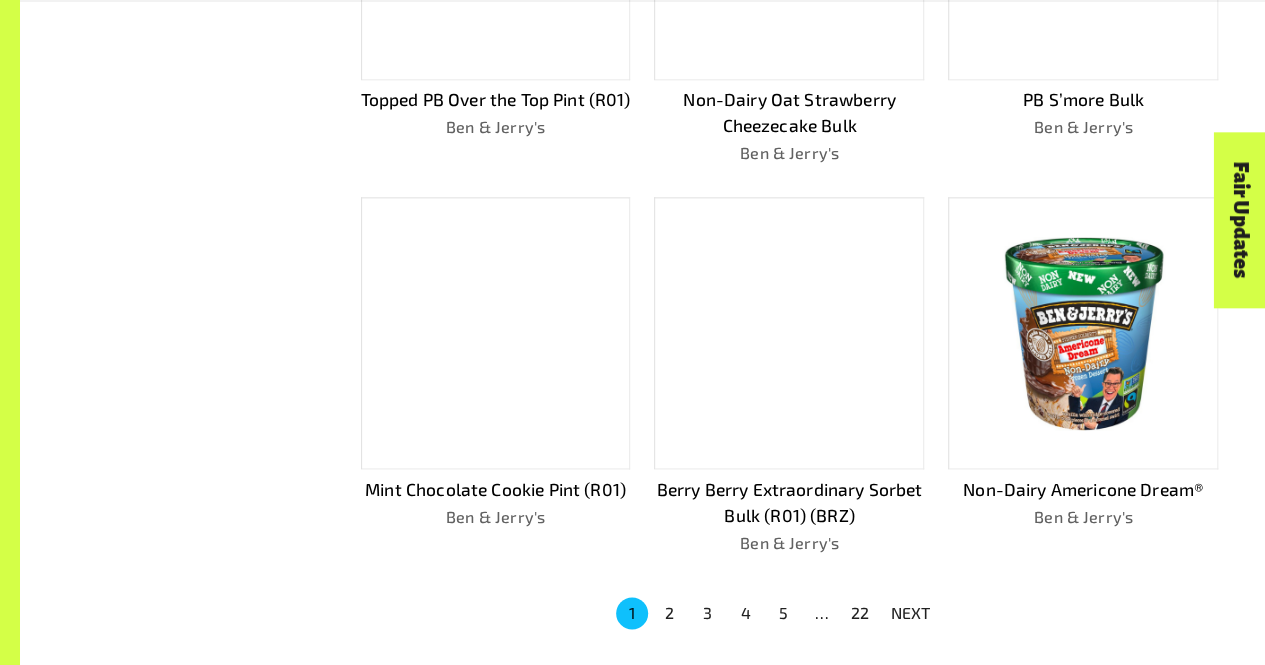 scroll, scrollTop: 1165, scrollLeft: 0, axis: vertical 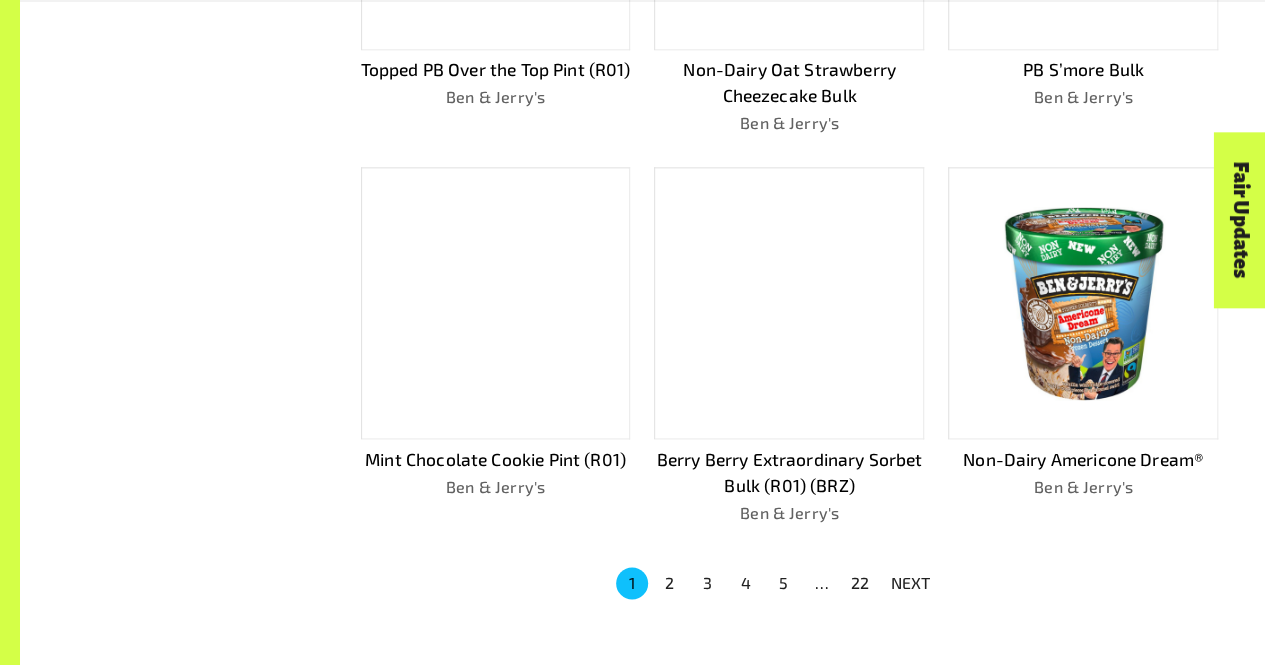 click on "2" at bounding box center [670, 583] 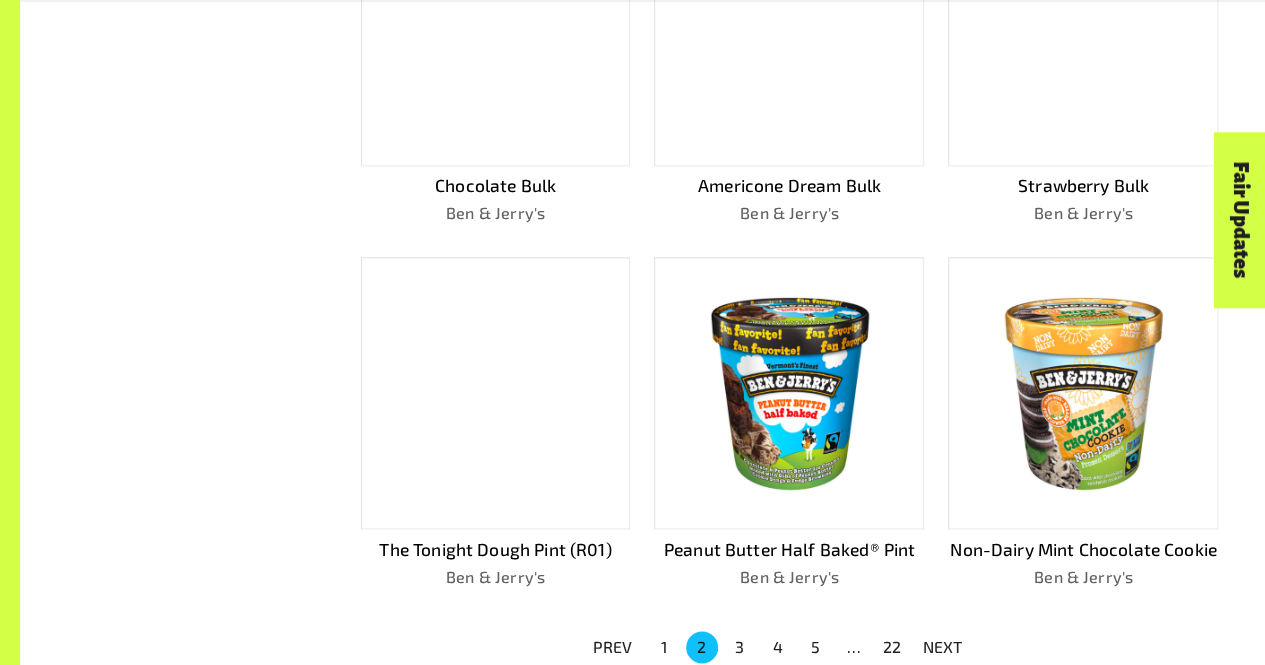 scroll, scrollTop: 1048, scrollLeft: 0, axis: vertical 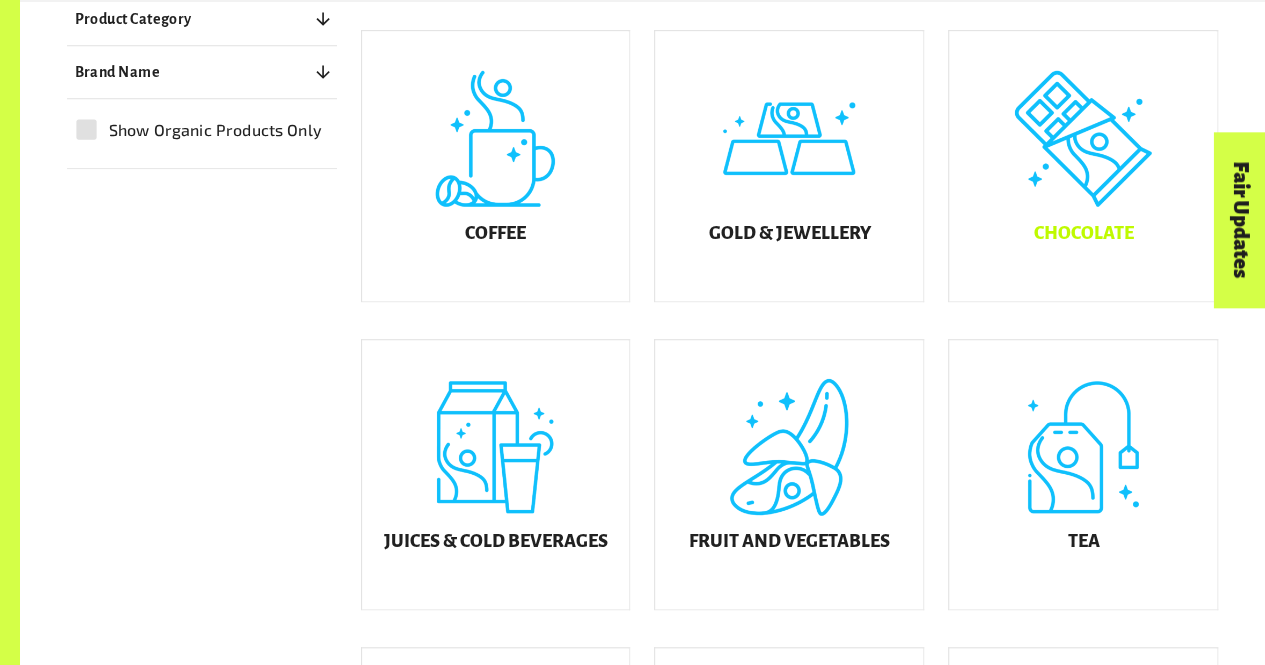 click on "Chocolate" at bounding box center [1083, 166] 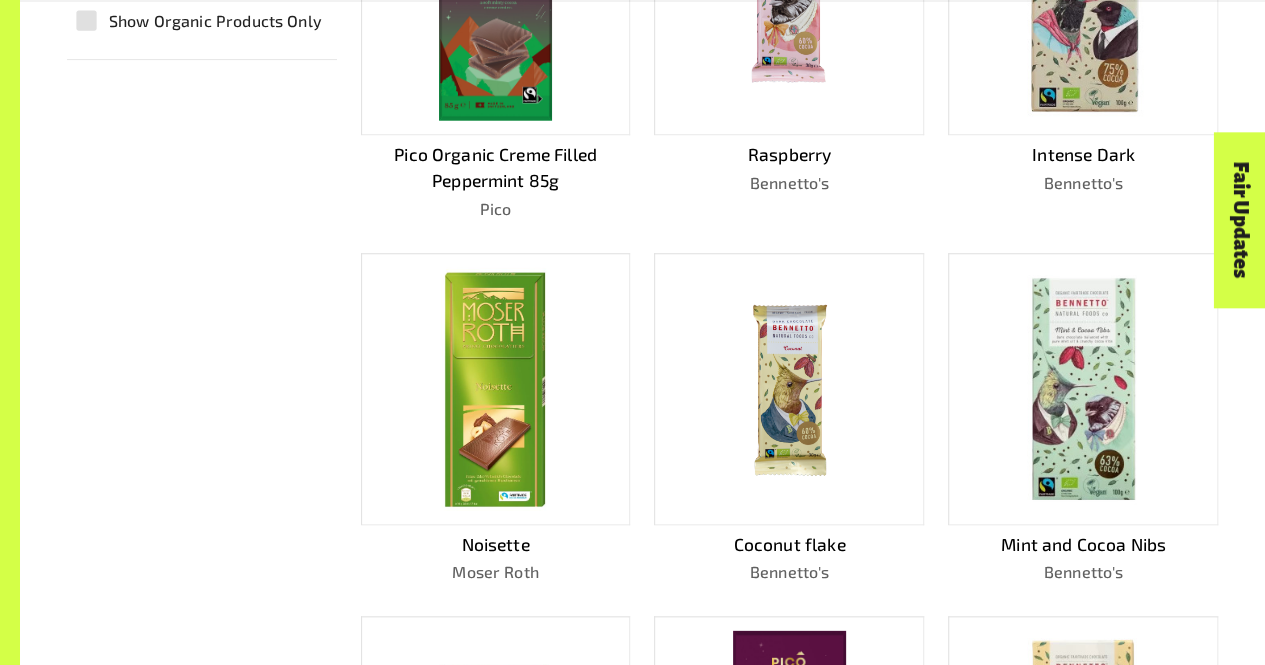 scroll, scrollTop: 691, scrollLeft: 0, axis: vertical 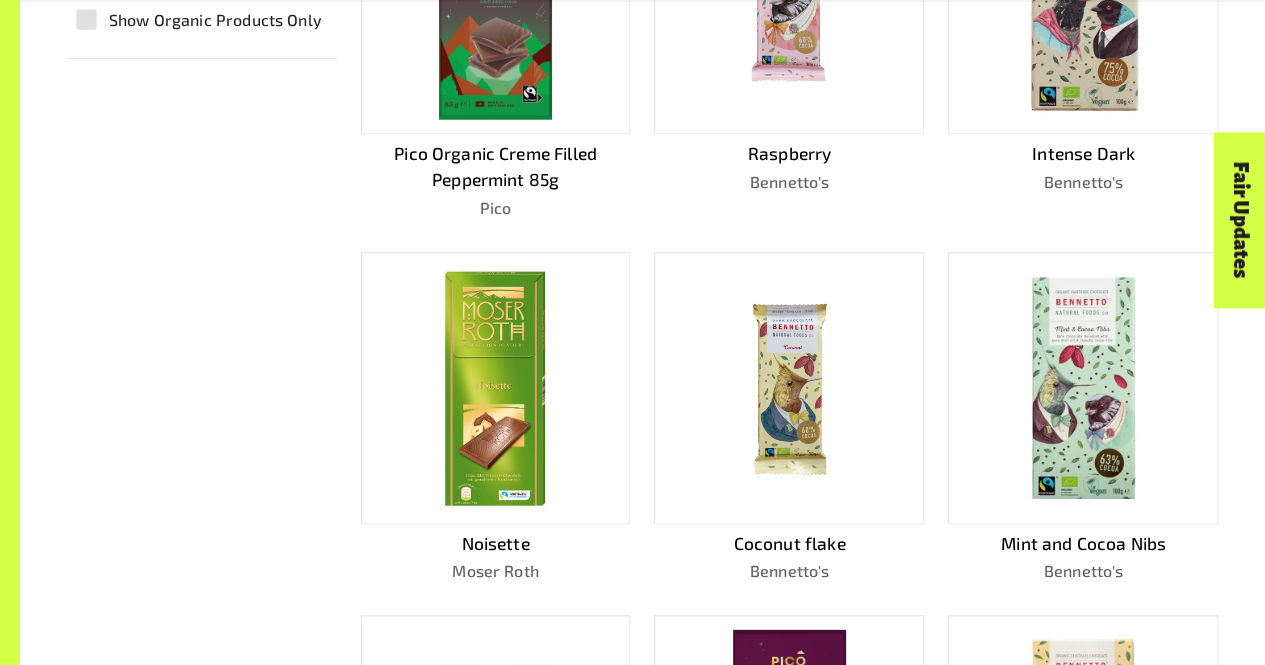 click at bounding box center [789, 387] 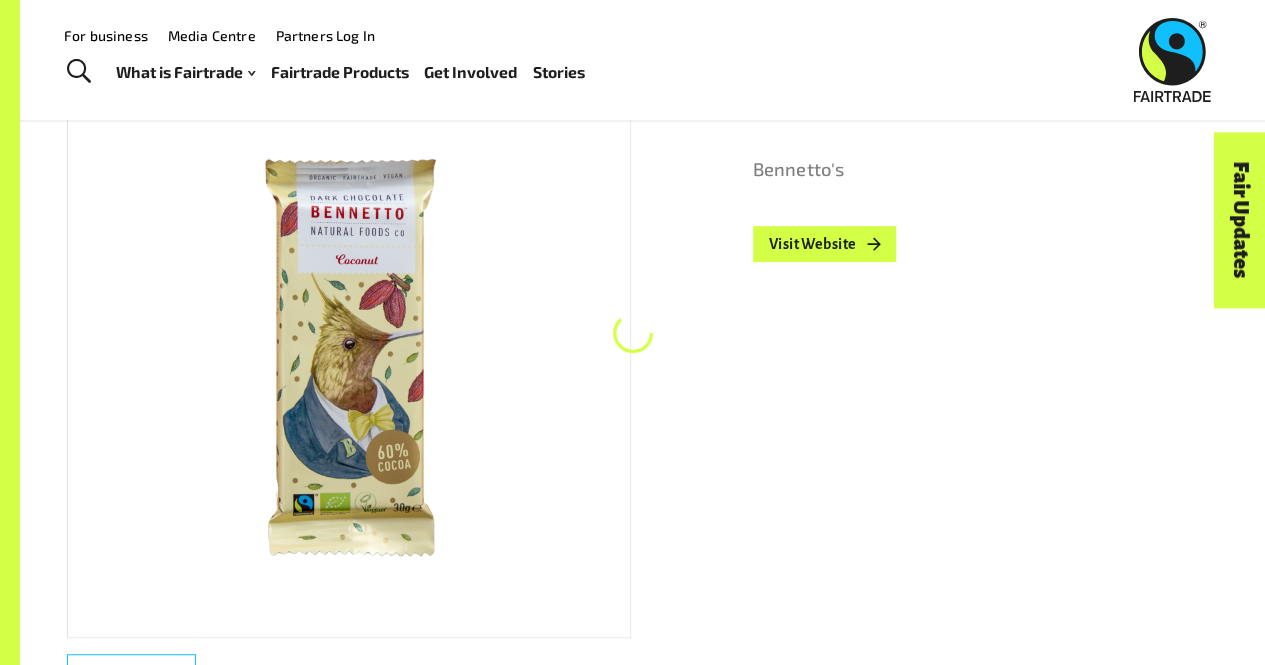 scroll, scrollTop: 303, scrollLeft: 0, axis: vertical 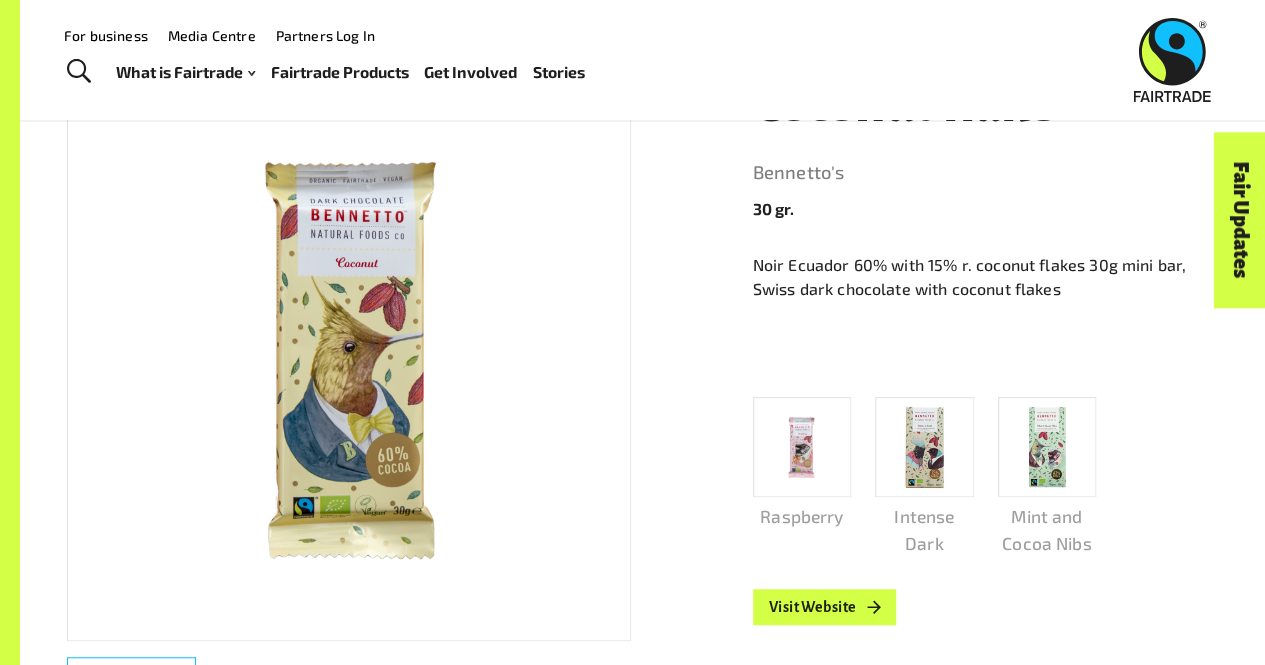 click at bounding box center (801, 447) 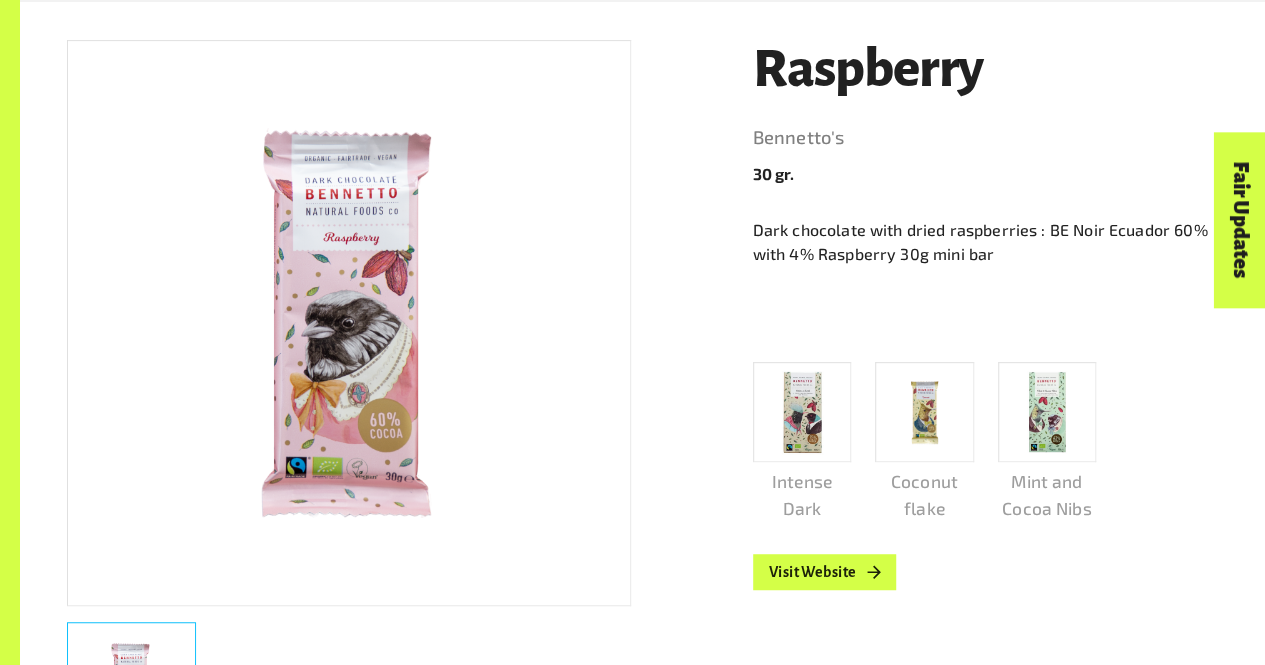 scroll, scrollTop: 340, scrollLeft: 0, axis: vertical 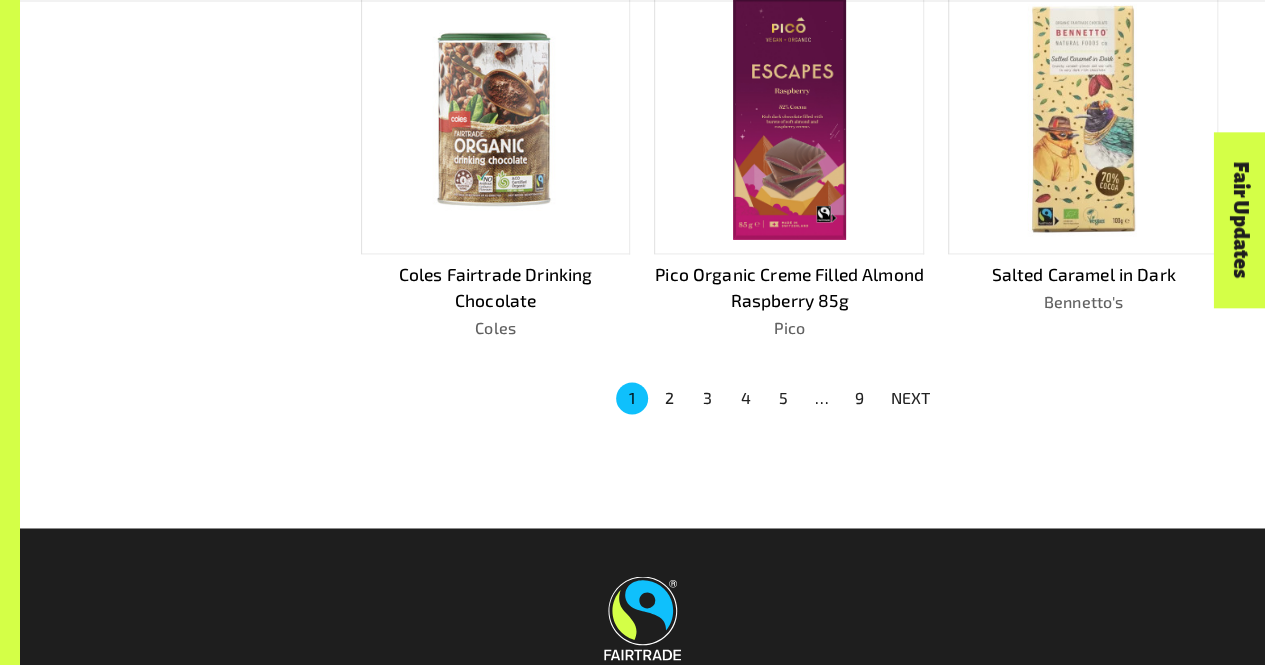 click on "2" at bounding box center (670, 398) 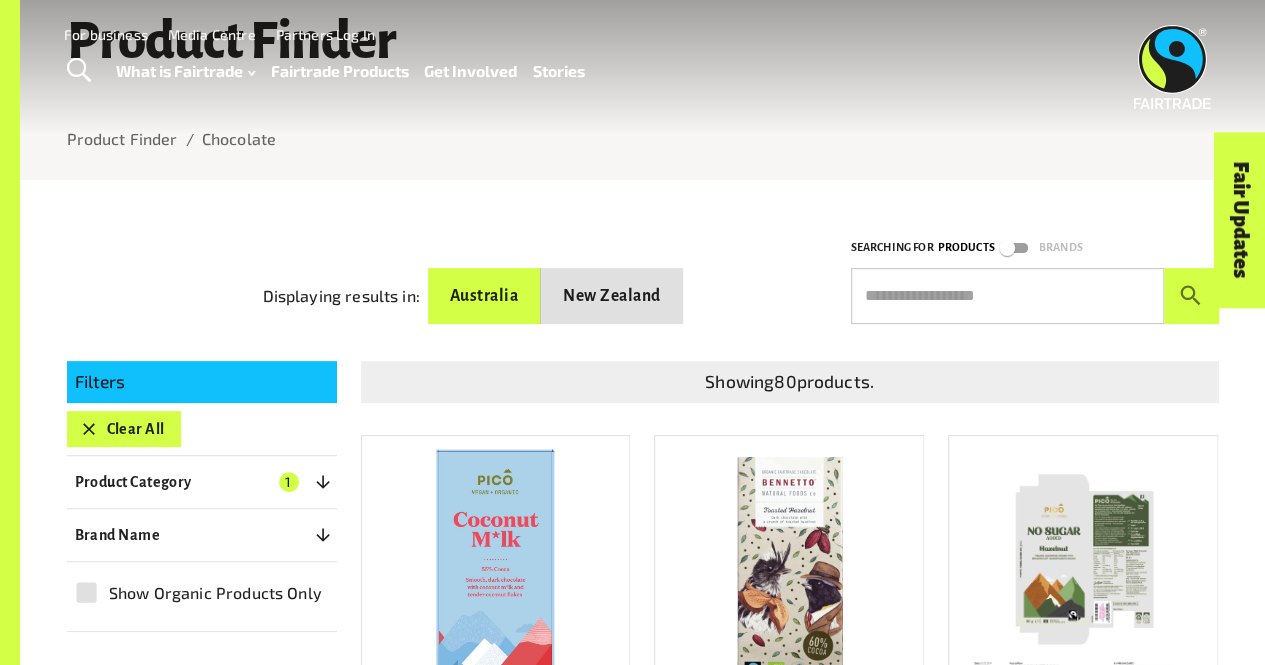 scroll, scrollTop: 0, scrollLeft: 0, axis: both 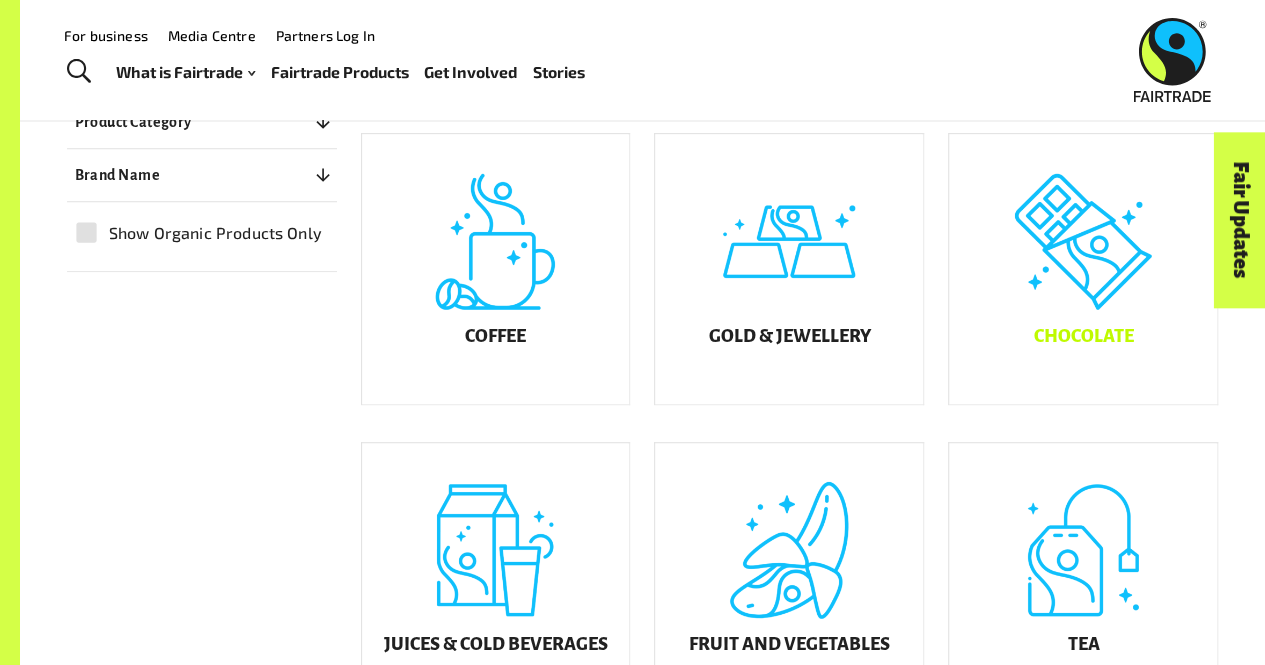 click on "Chocolate" at bounding box center [1083, 269] 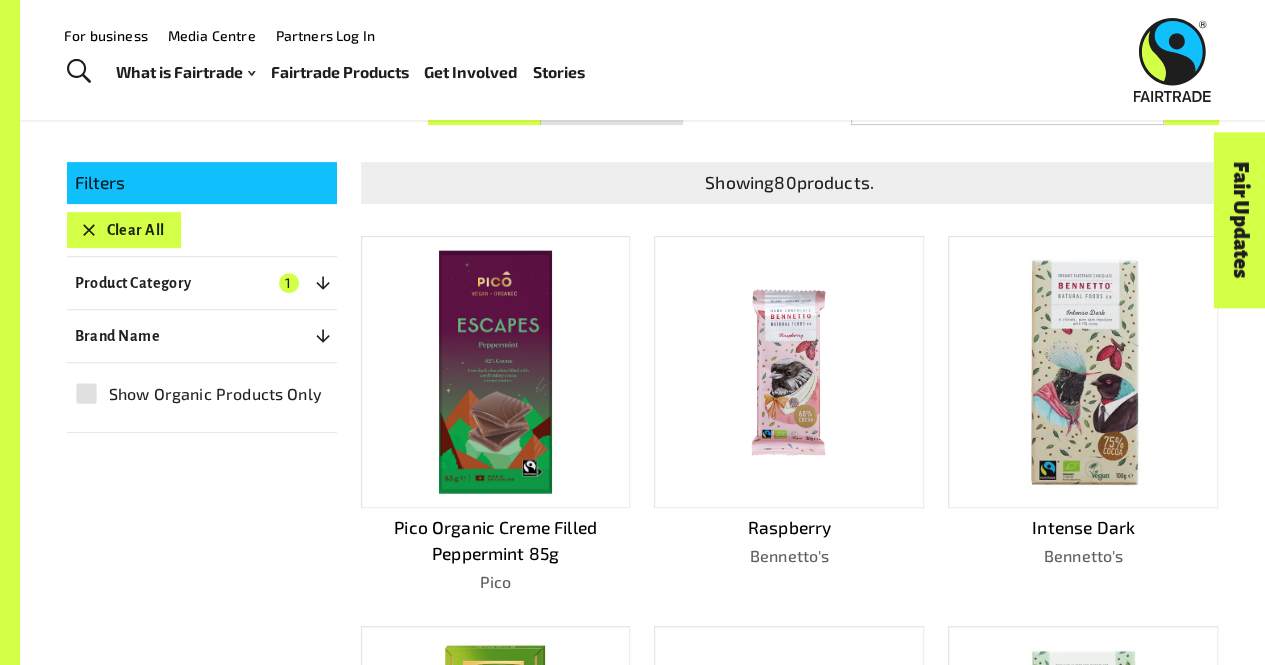 scroll, scrollTop: 303, scrollLeft: 0, axis: vertical 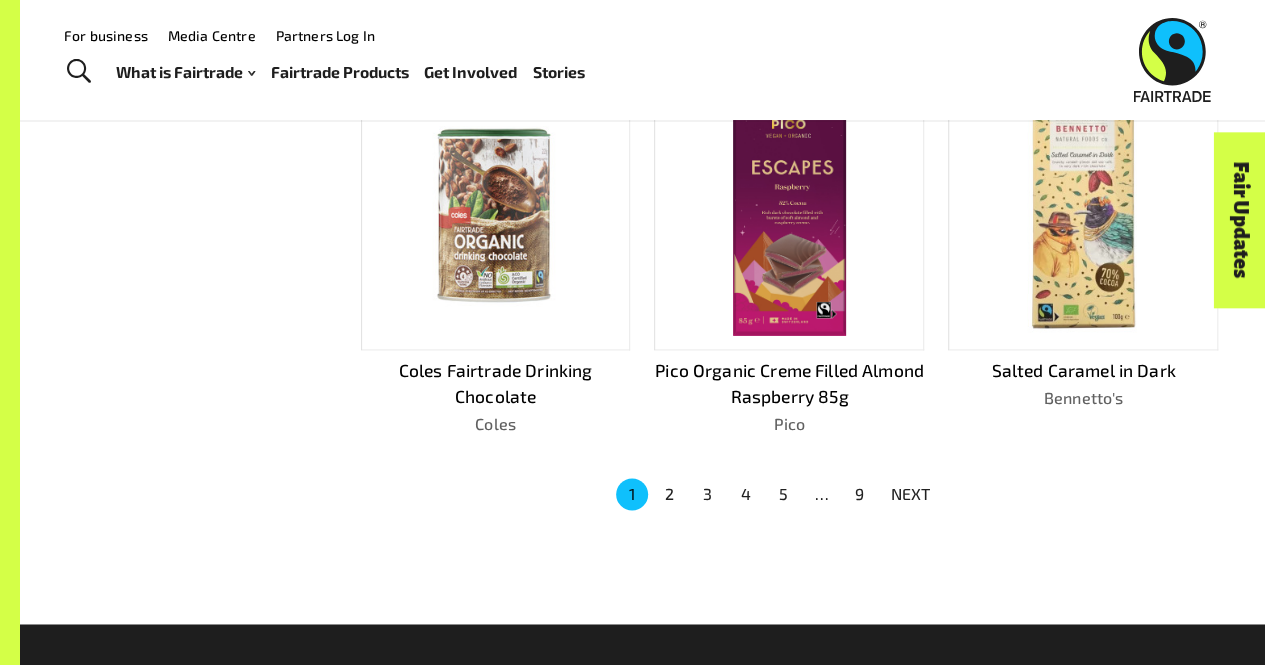 click on "2" at bounding box center (670, 494) 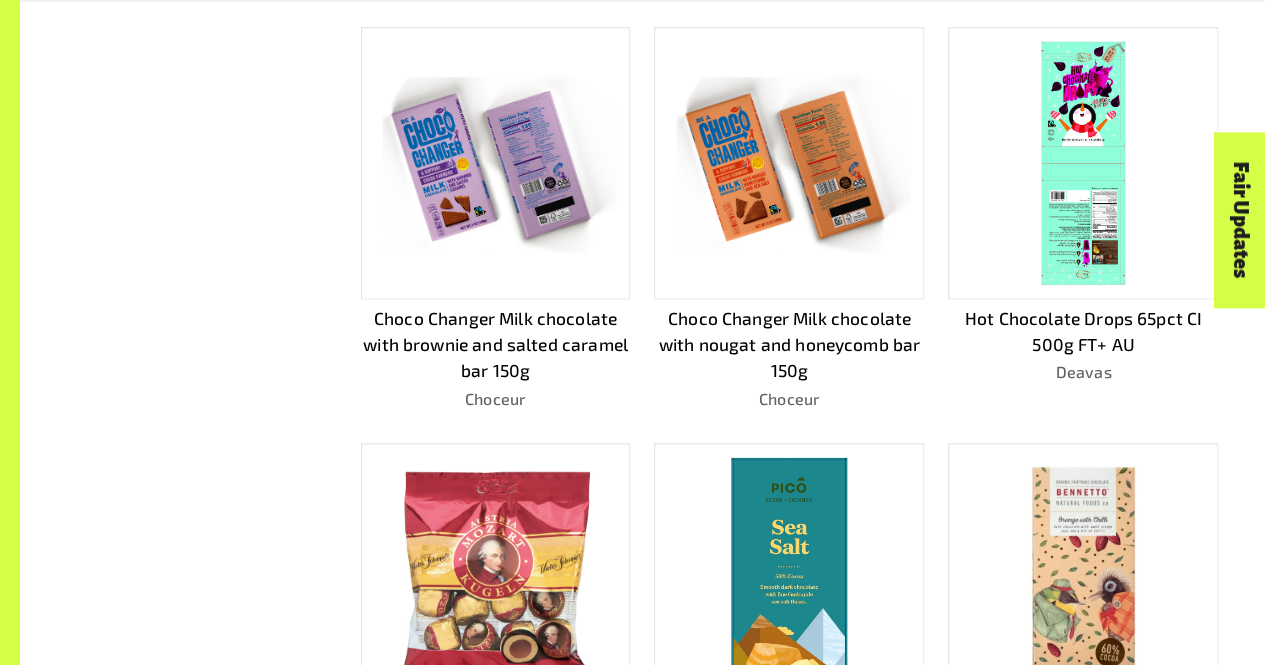 scroll, scrollTop: 1286, scrollLeft: 0, axis: vertical 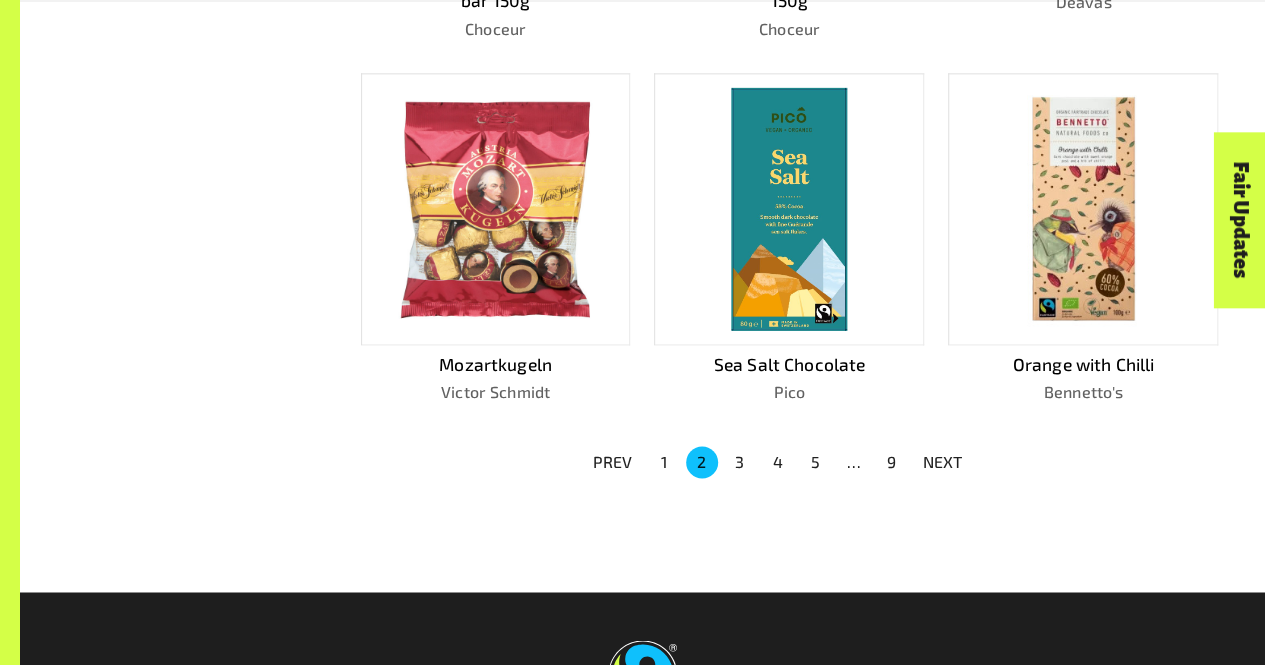 click on "3" at bounding box center (740, 462) 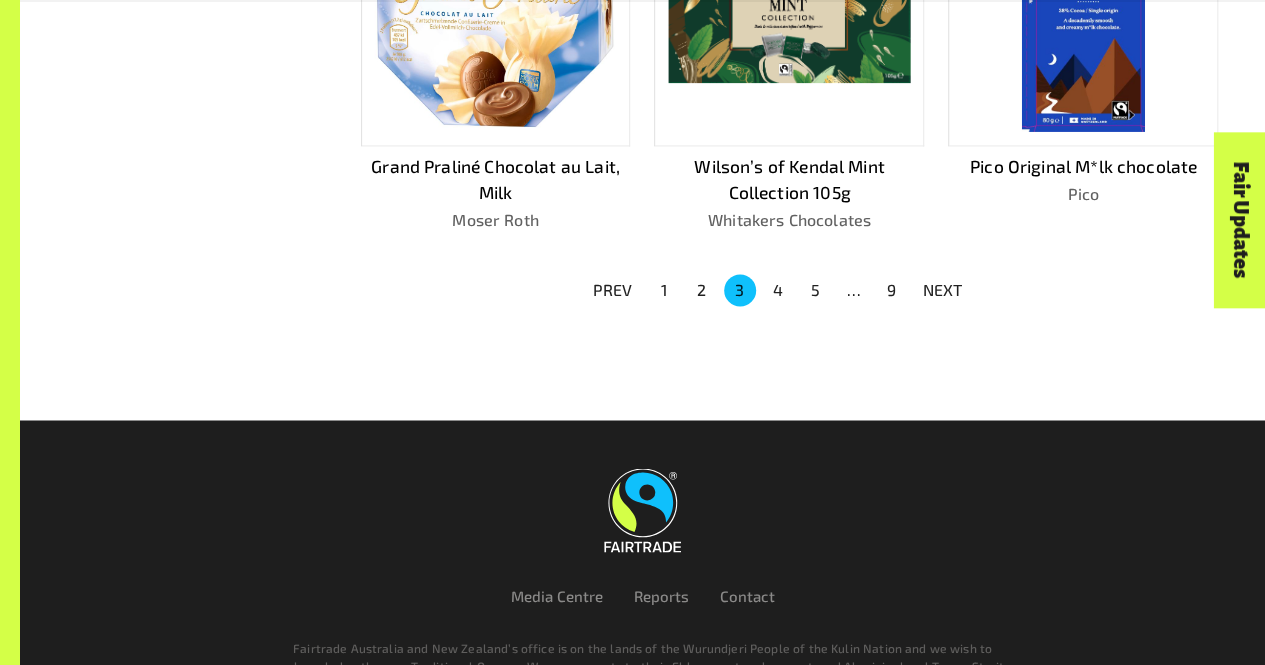 scroll, scrollTop: 1476, scrollLeft: 0, axis: vertical 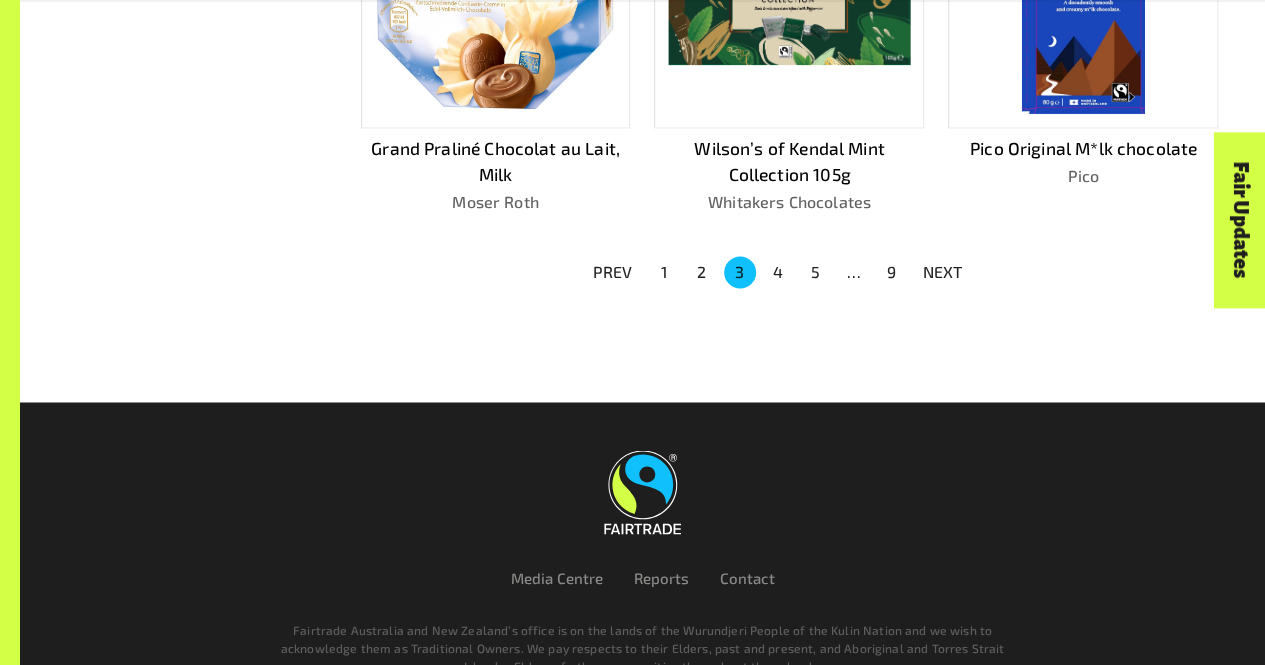 click on "Showing  80  products. Choco Changer Dark chocolate salty fudge and almond bar 150g Choceur Salted Caramel Chocolate Pico Pico No Added Sugar Vegan Original Pico Belvas Vrac Oeufs Pâques Blanc praliné vert 3kg Belvas Belvas Panier Oeufs Pâques chocolat blanc plein 150g BIO FT Belvas Mint crisp Chocolate Pico Grand Praliné Chocolat au Lait, Milk Moser Roth Wilson’s of Kendal Mint Collection 105g Whitakers Chocolates Pico Original M*lk chocolate Pico PREV 1 2 3 4 5 … 9 NEXT" at bounding box center [778, -349] 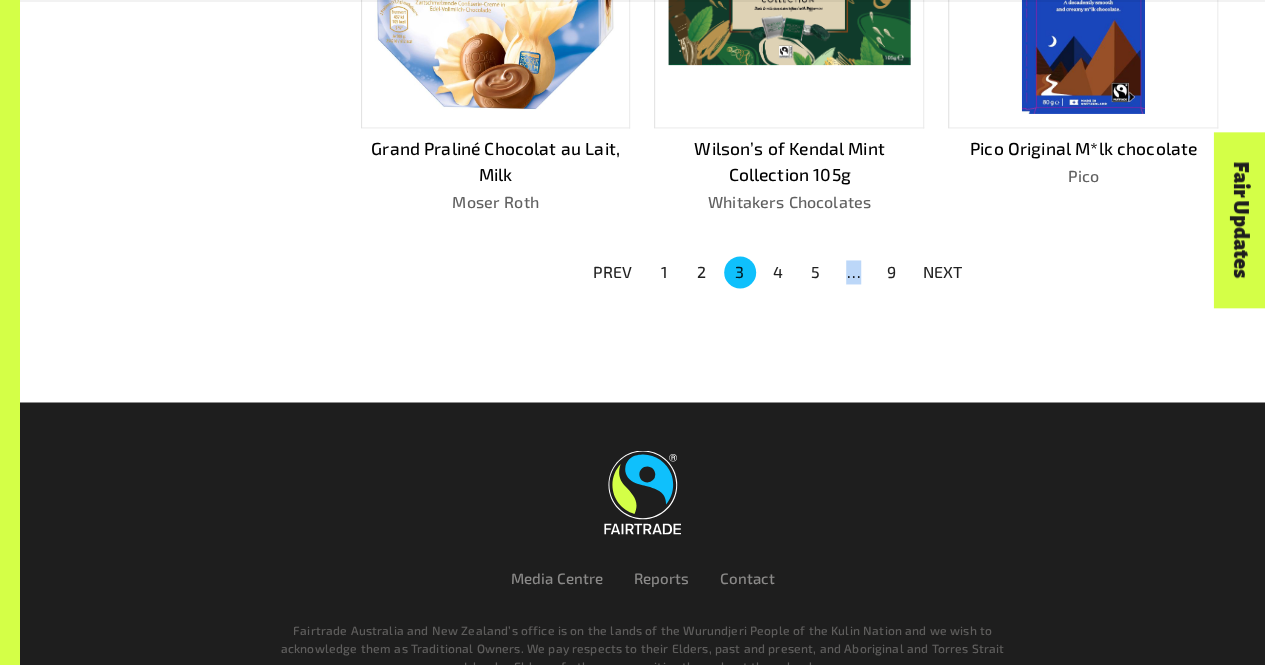 drag, startPoint x: 775, startPoint y: 255, endPoint x: 781, endPoint y: 273, distance: 18.973665 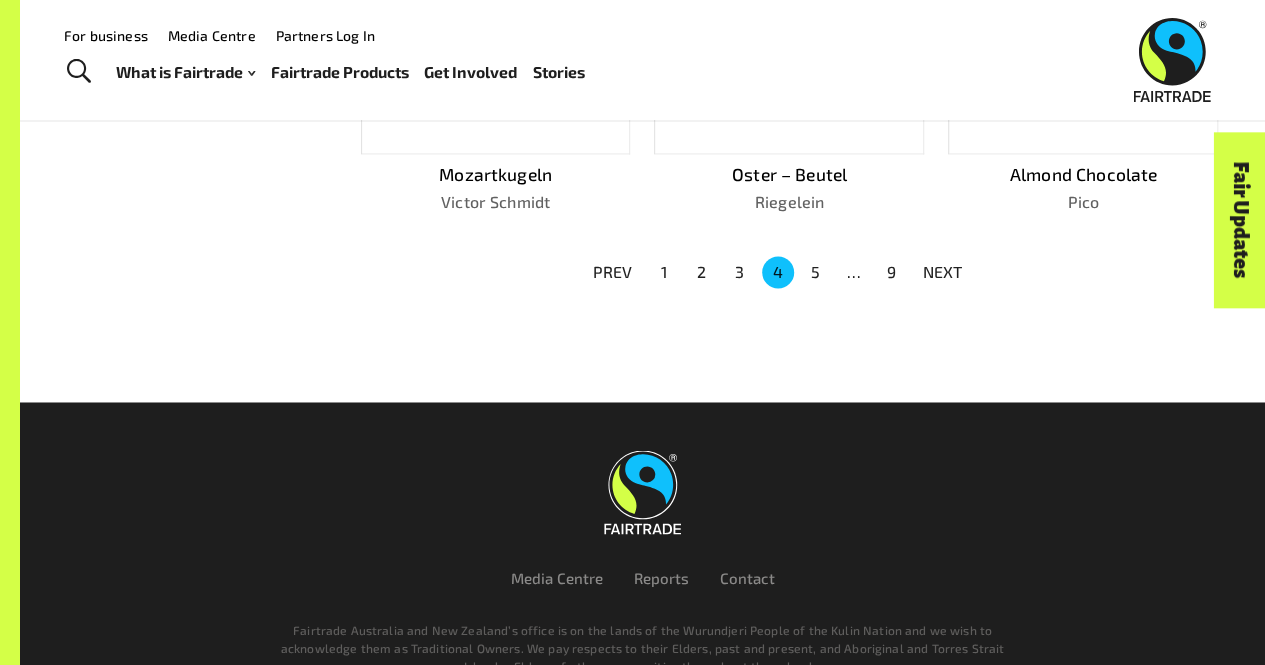 click on "Showing  80  products. Hazelnut Chocolate Pico Amaranth and sea salt Bennetto's Fair Trade Non Dairy Belgian Drinking Chocolate Bon Accord Pico No Added Sugar Mint Crisp Pico SUPER DARK CHOCOLATE Pico Pico No Added Sugar Hazelnut 67 percent cocoa Pico Mozartkugeln Victor Schmidt Oster – Beutel Riegelein Almond Chocolate Pico PREV 1 2 3 4 5 … 9 NEXT" at bounding box center (778, -337) 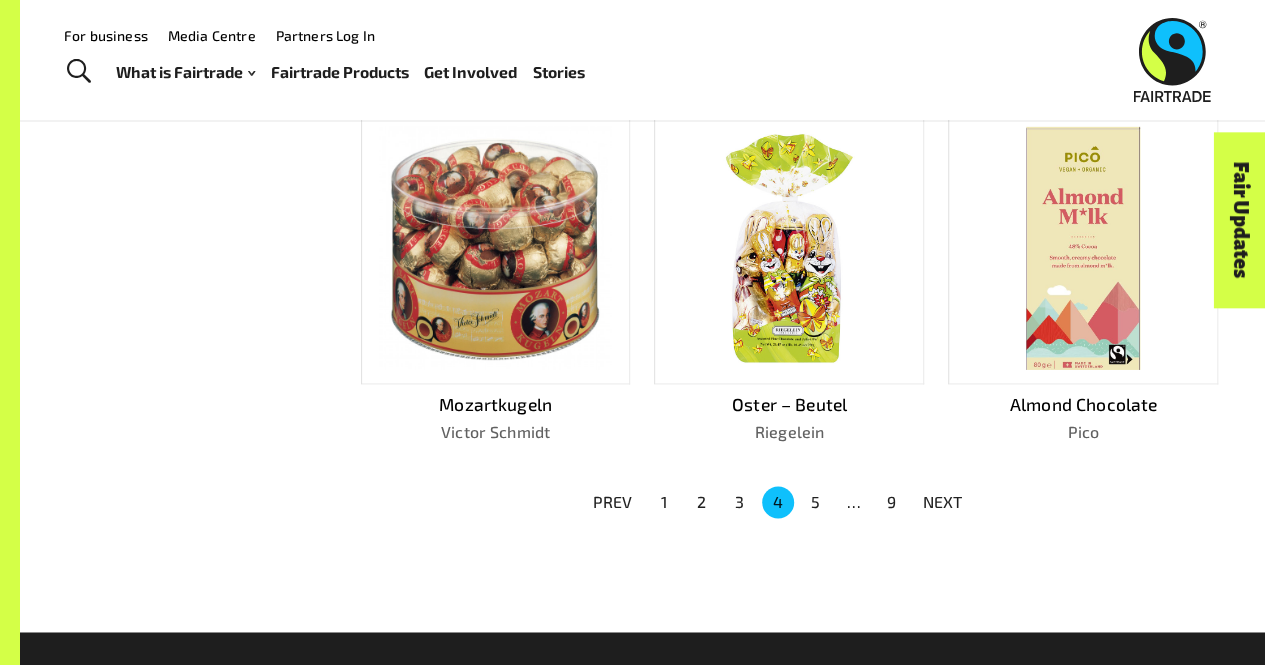 scroll, scrollTop: 1222, scrollLeft: 0, axis: vertical 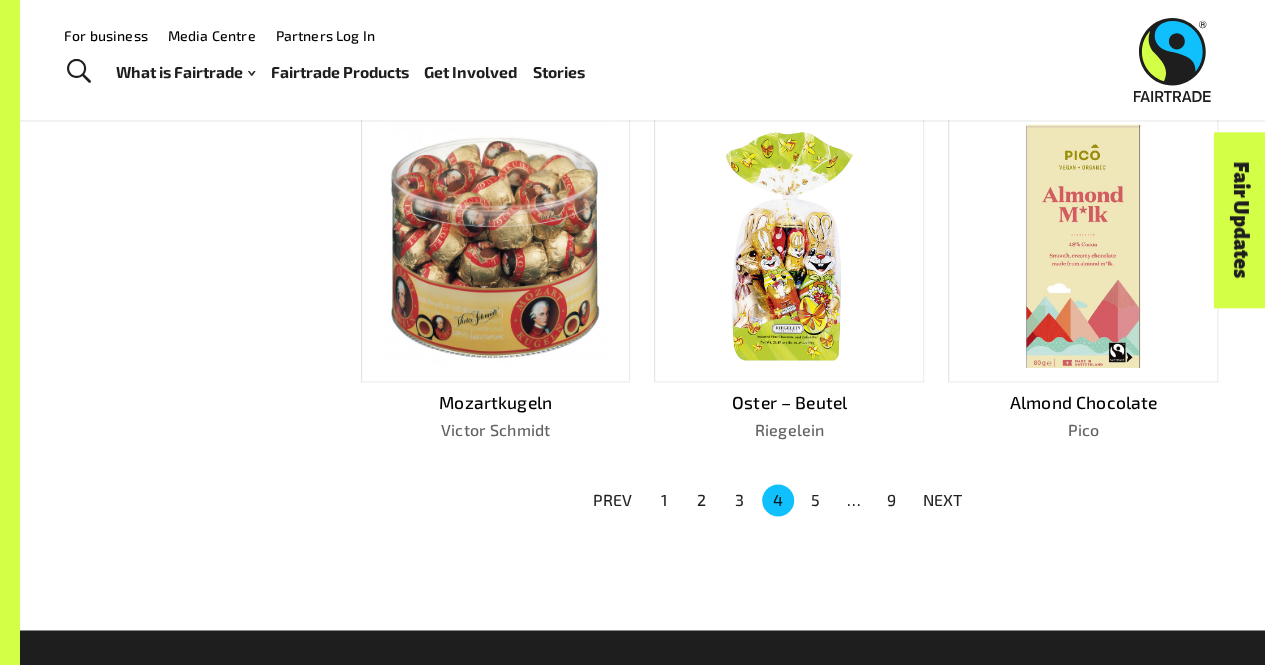 click on "5" at bounding box center (816, 500) 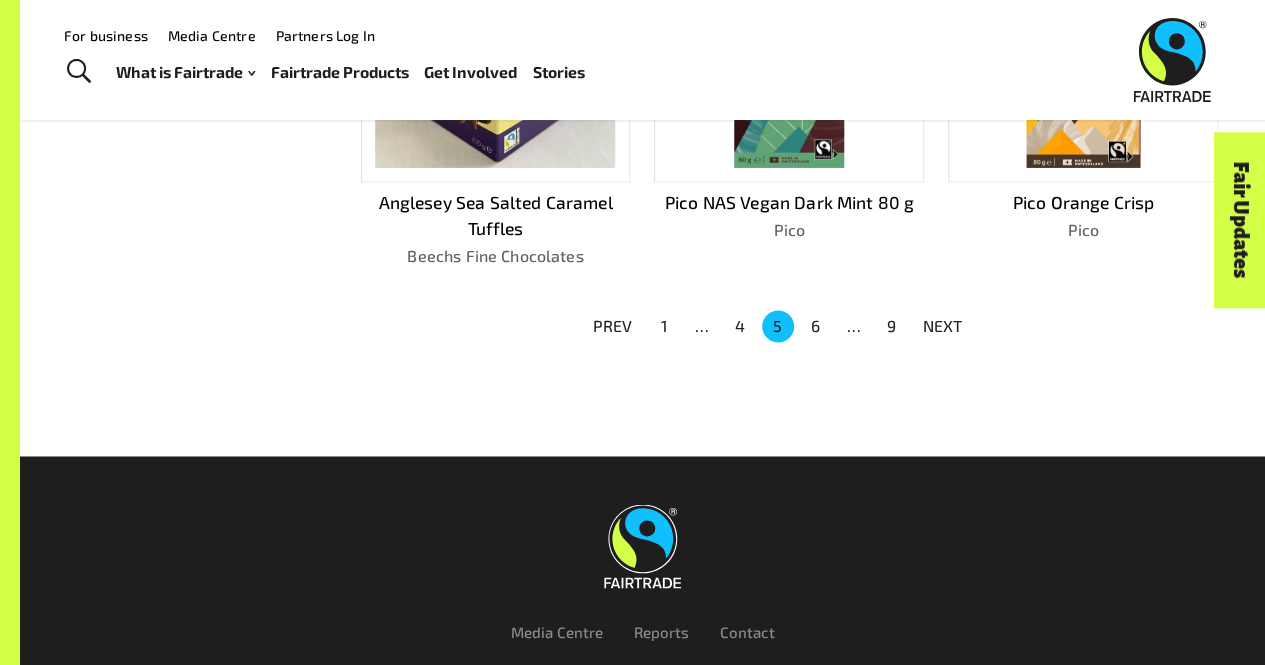 scroll, scrollTop: 1378, scrollLeft: 0, axis: vertical 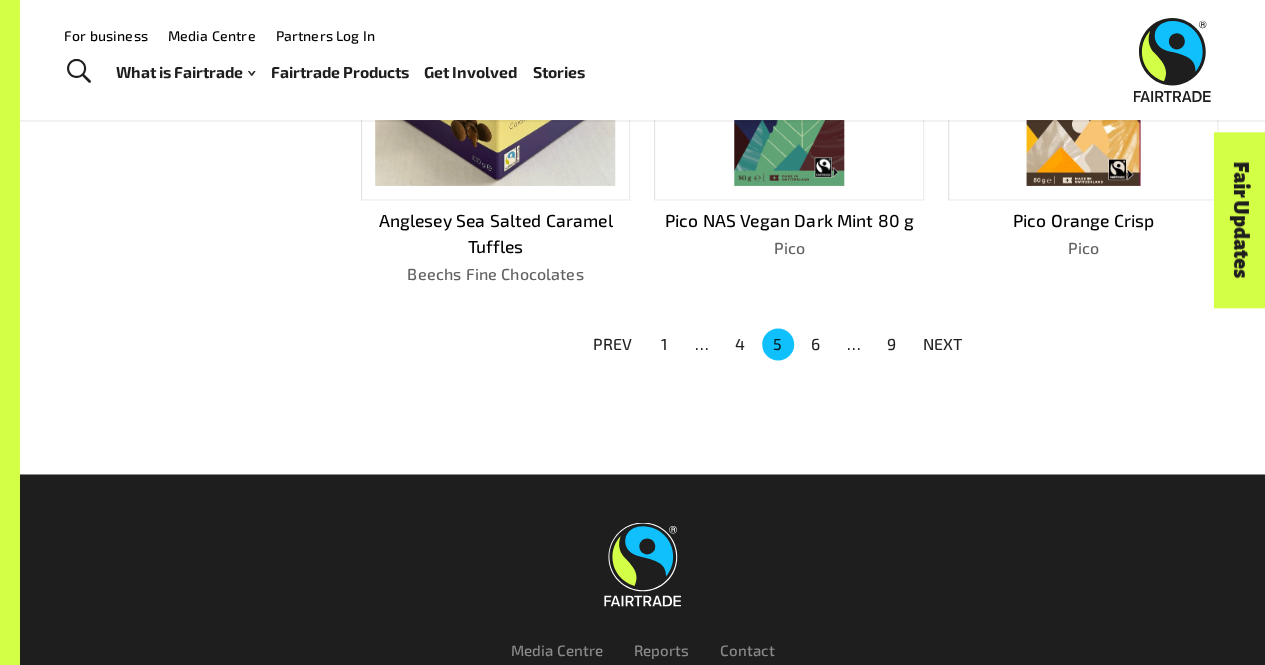 click on "6" at bounding box center [816, 344] 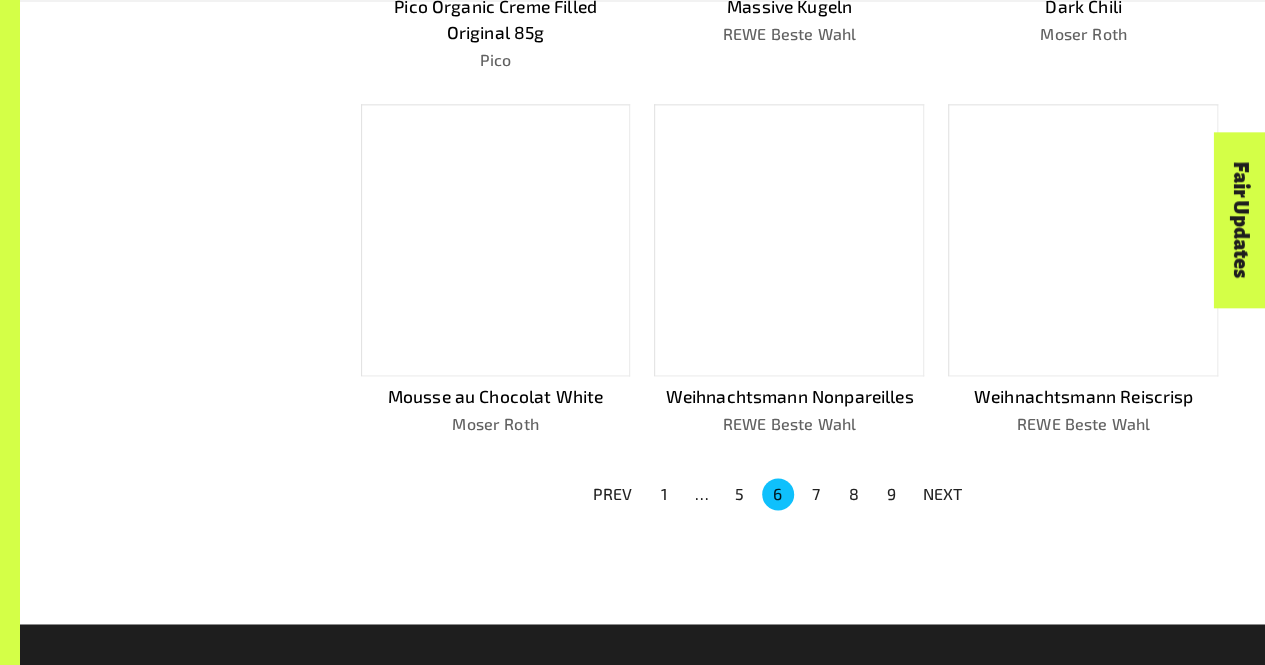 scroll, scrollTop: 1228, scrollLeft: 0, axis: vertical 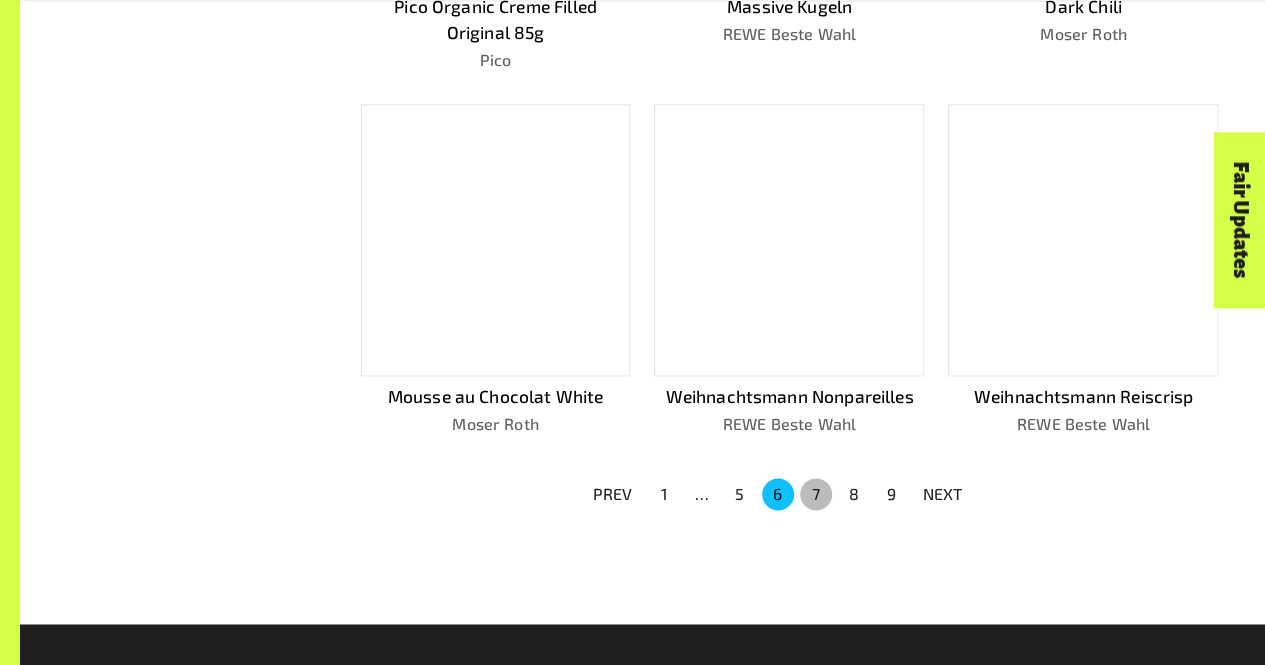 click on "7" at bounding box center (816, 494) 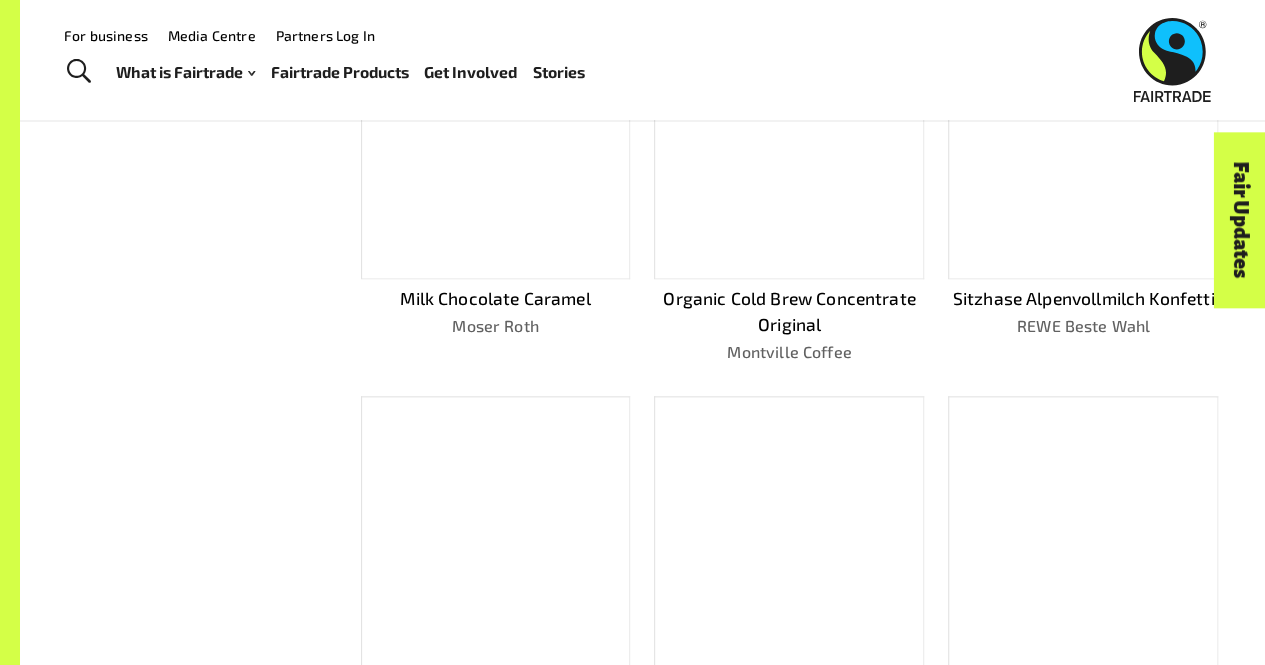 scroll, scrollTop: 914, scrollLeft: 0, axis: vertical 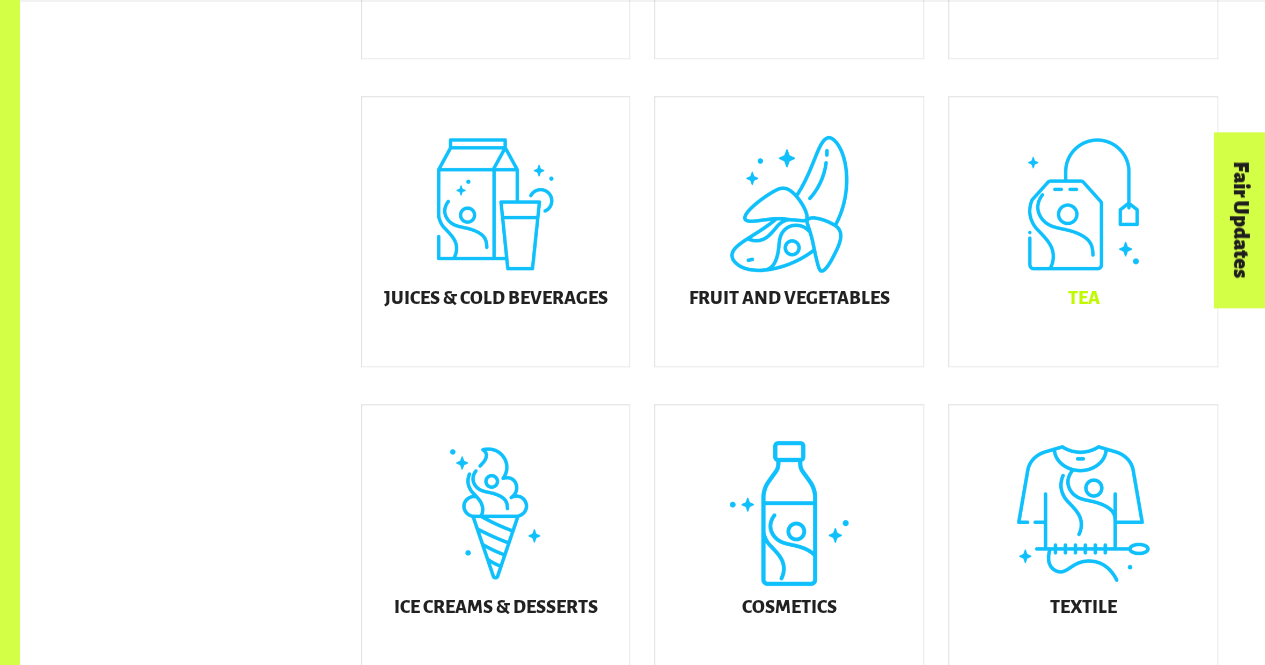 click on "Tea" at bounding box center (1083, 232) 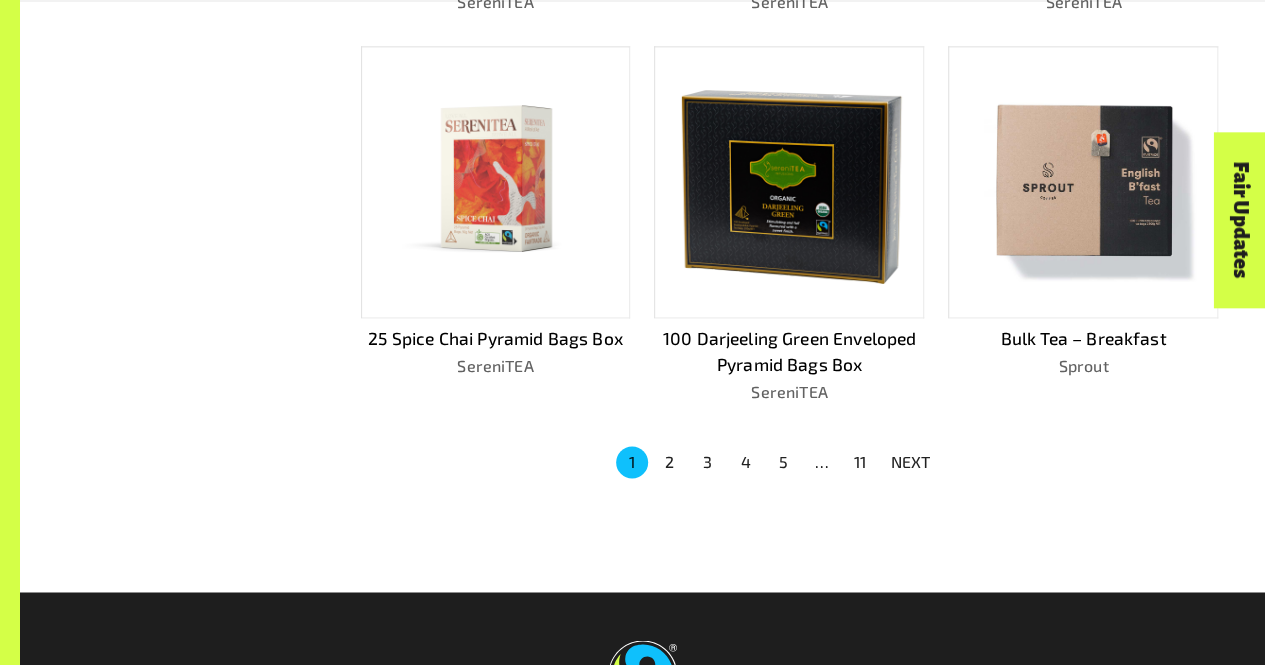 scroll, scrollTop: 1287, scrollLeft: 0, axis: vertical 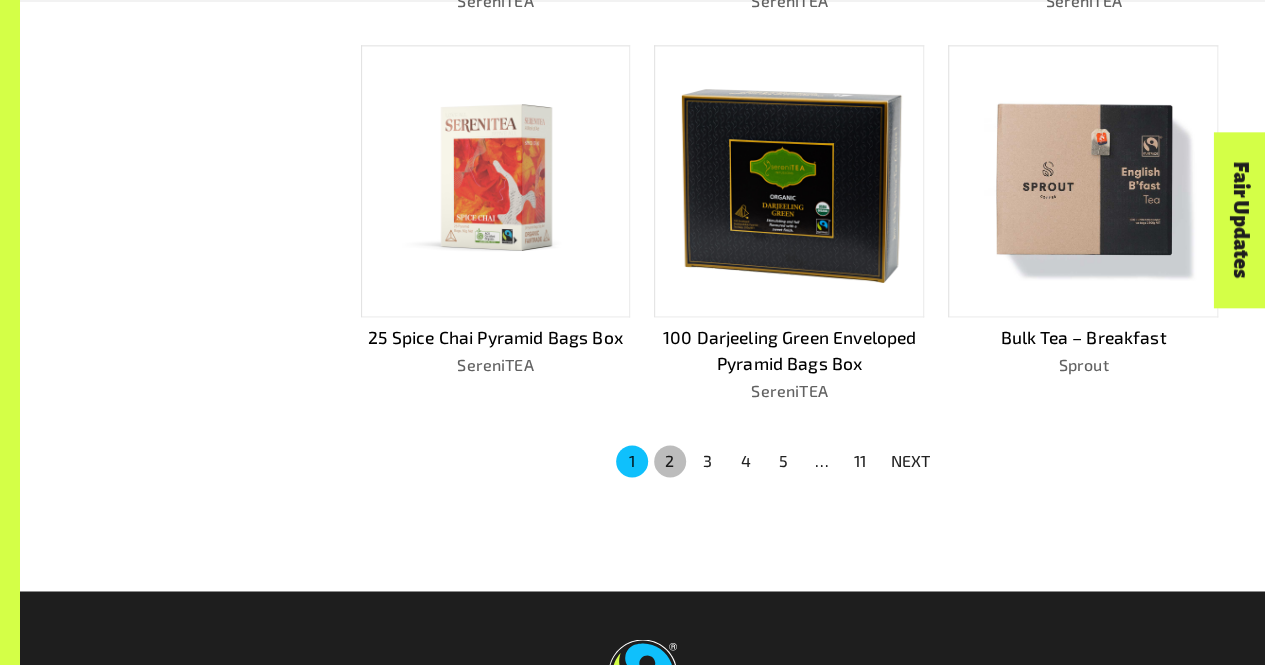 drag, startPoint x: 654, startPoint y: 457, endPoint x: 657, endPoint y: 470, distance: 13.341664 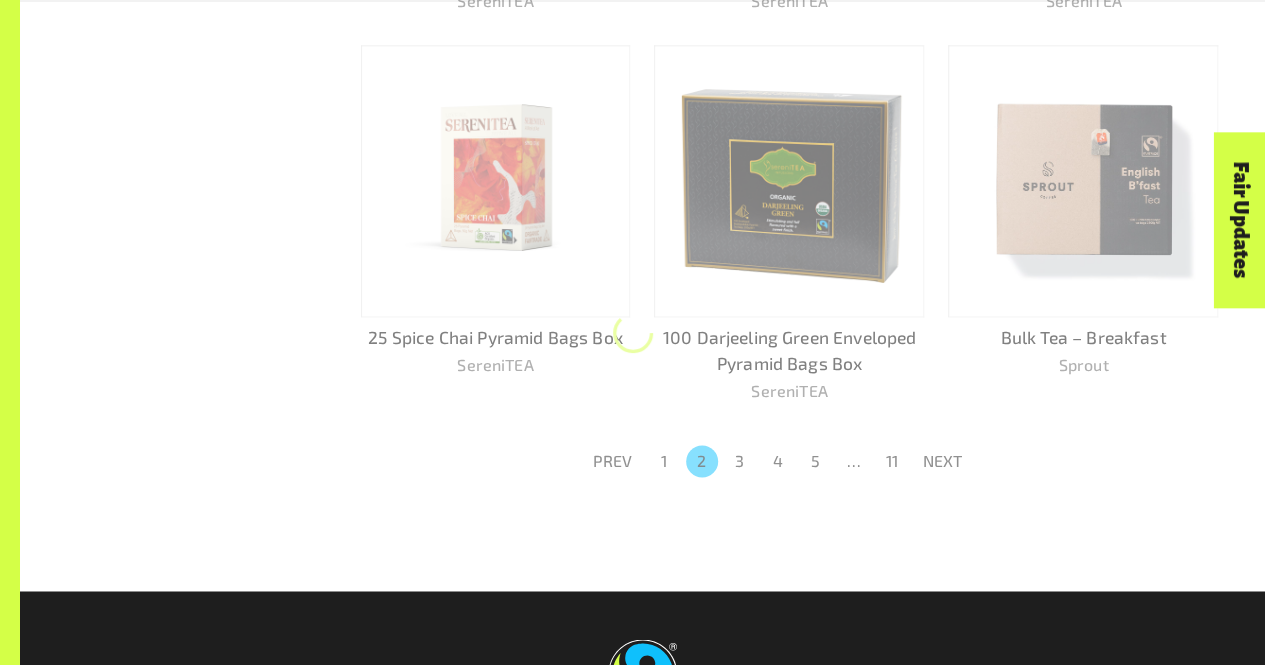 scroll, scrollTop: 1261, scrollLeft: 0, axis: vertical 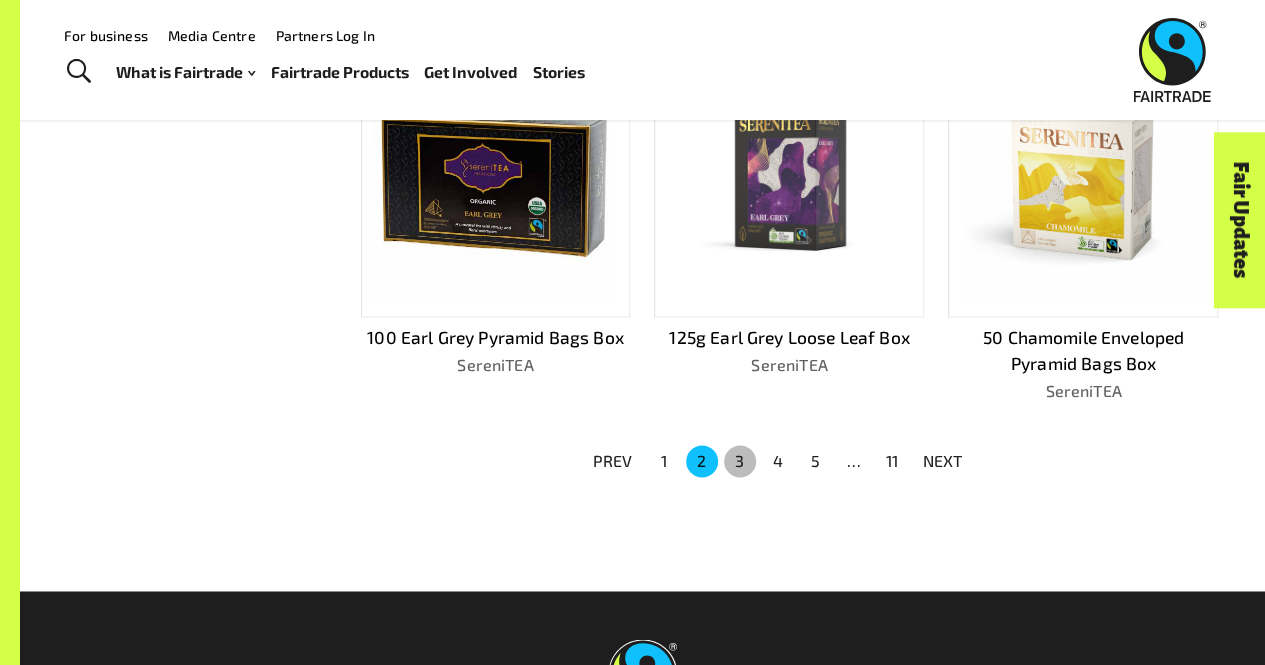 click on "3" at bounding box center (740, 461) 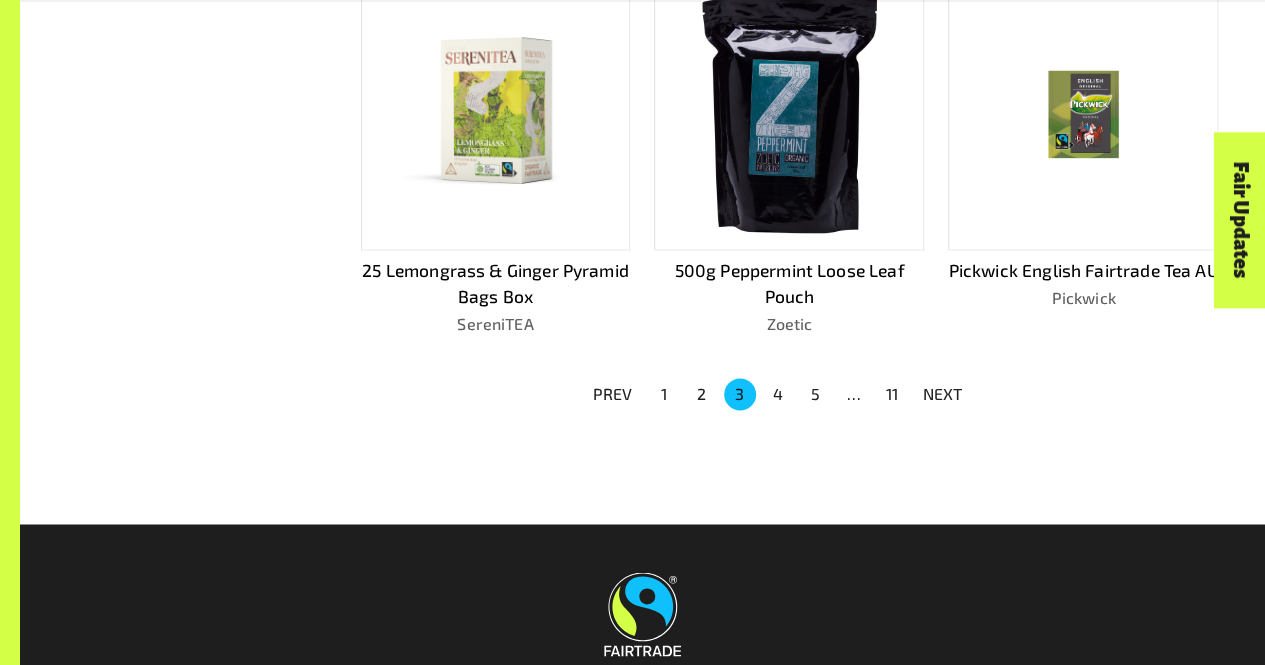 scroll, scrollTop: 1355, scrollLeft: 0, axis: vertical 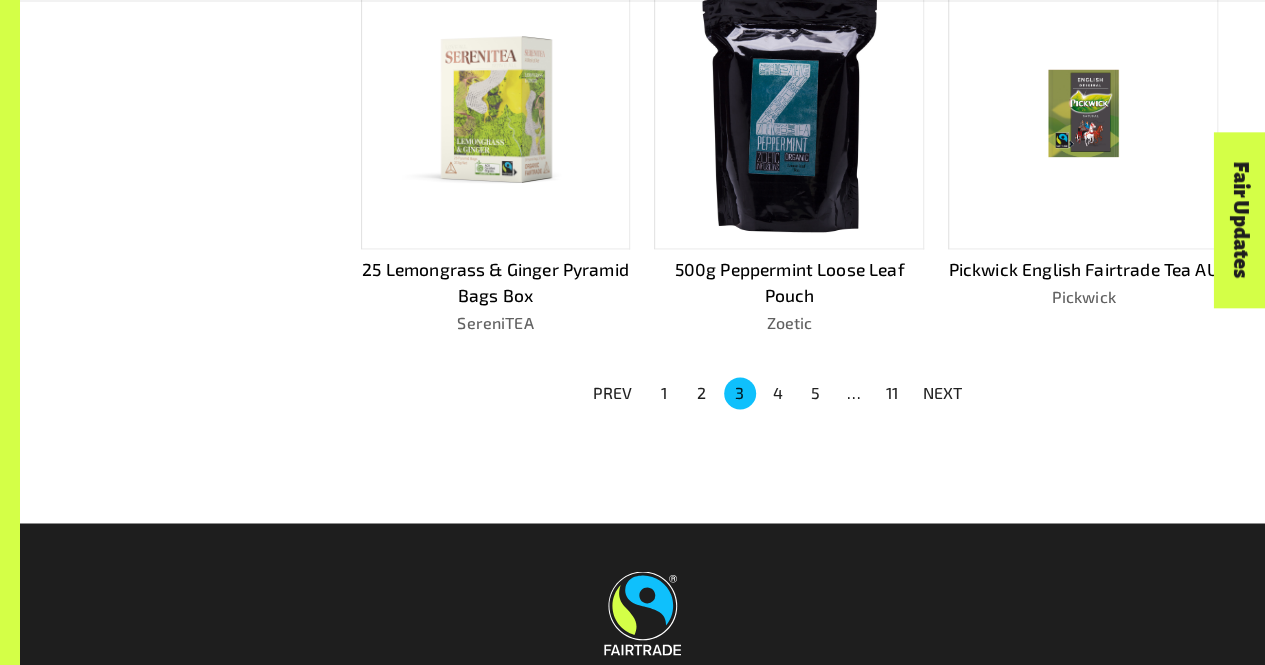 click on "4" at bounding box center [778, 393] 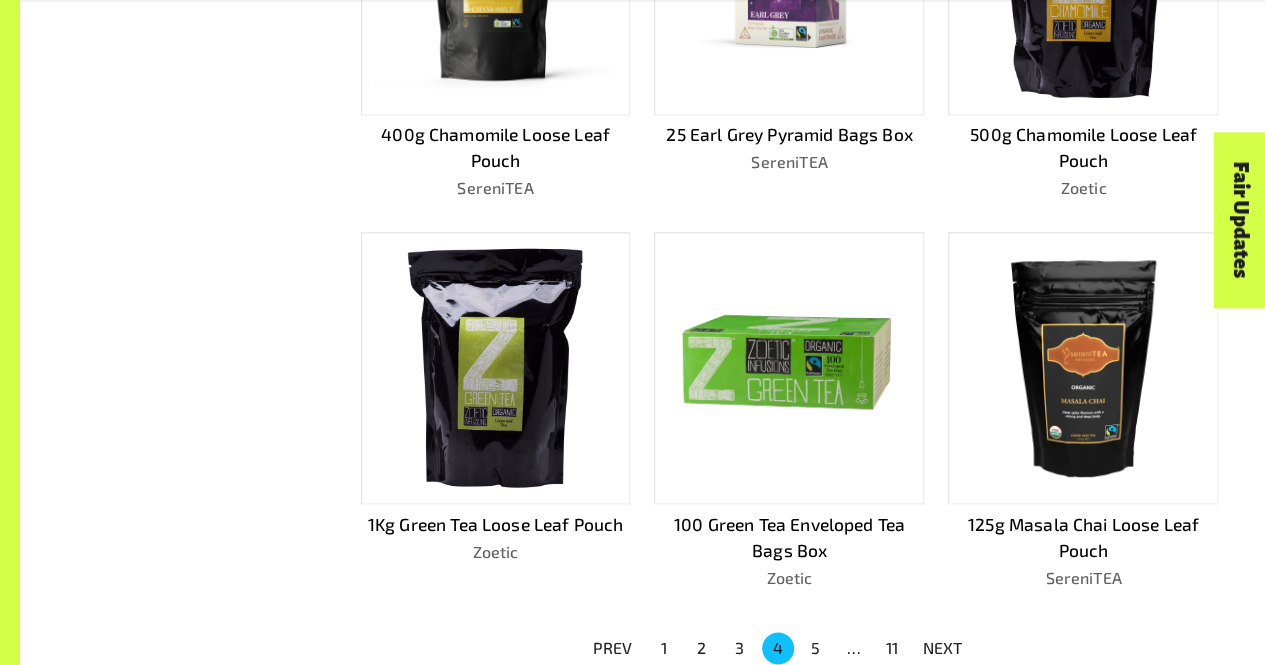 scroll, scrollTop: 1111, scrollLeft: 0, axis: vertical 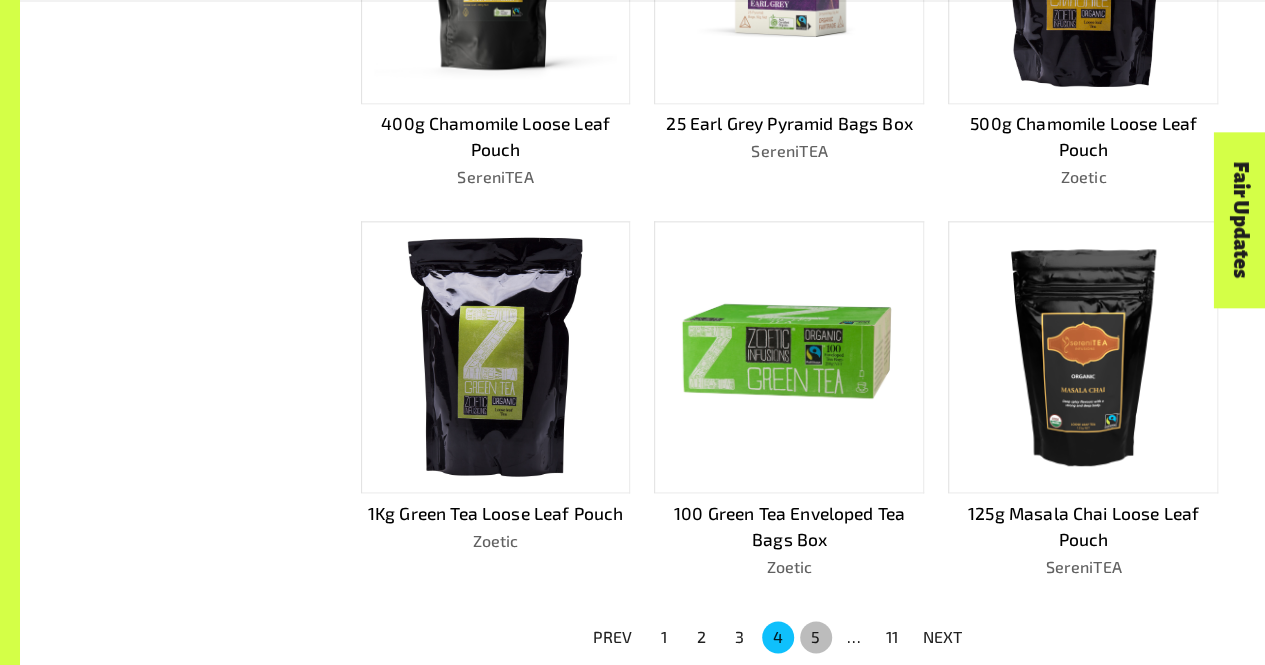 click on "5" at bounding box center [816, 637] 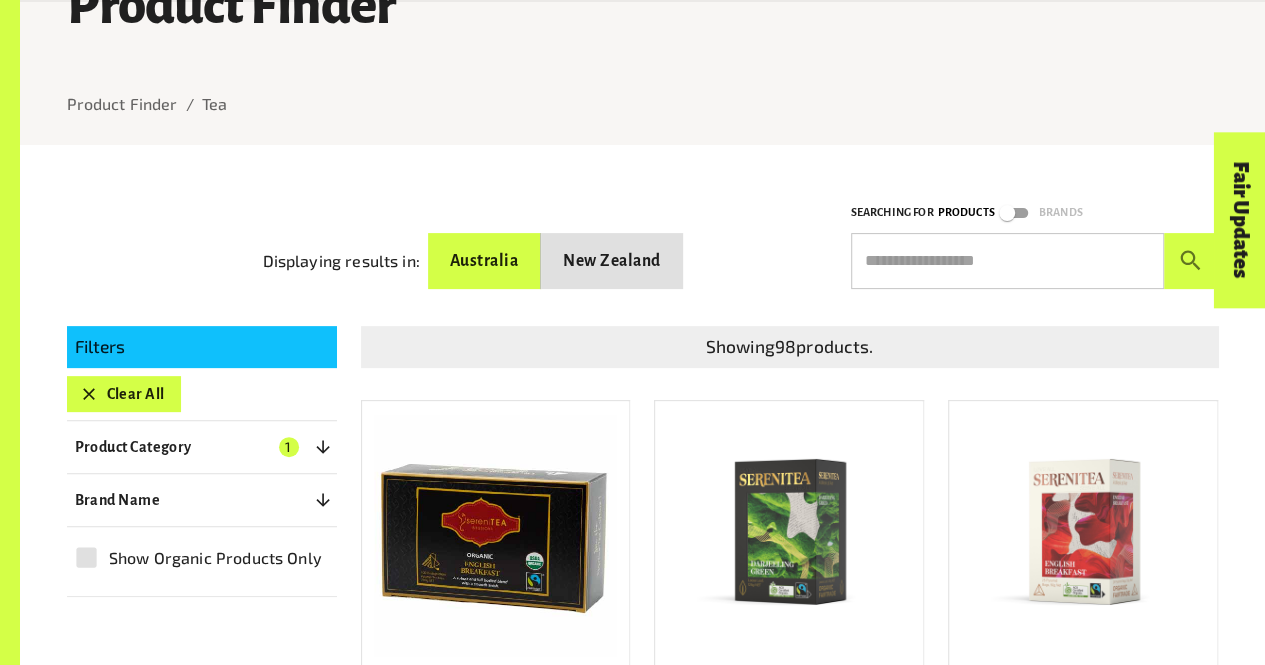 scroll, scrollTop: 158, scrollLeft: 0, axis: vertical 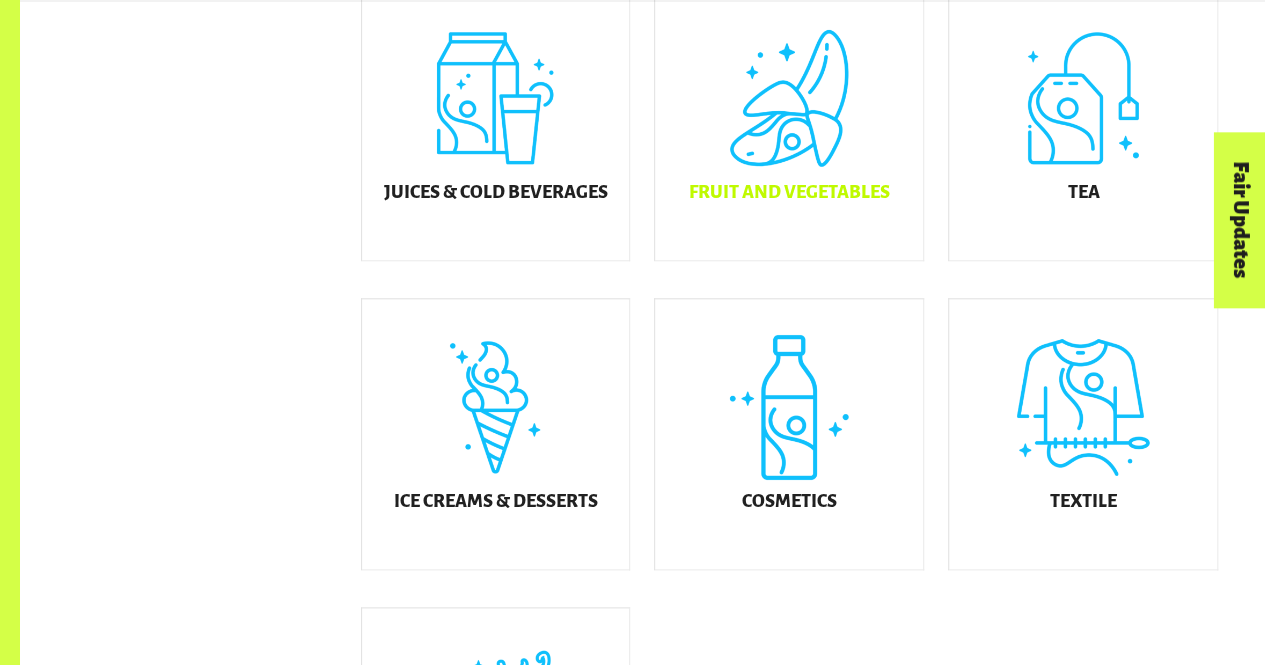 click on "Fruit and Vegetables" at bounding box center (789, 126) 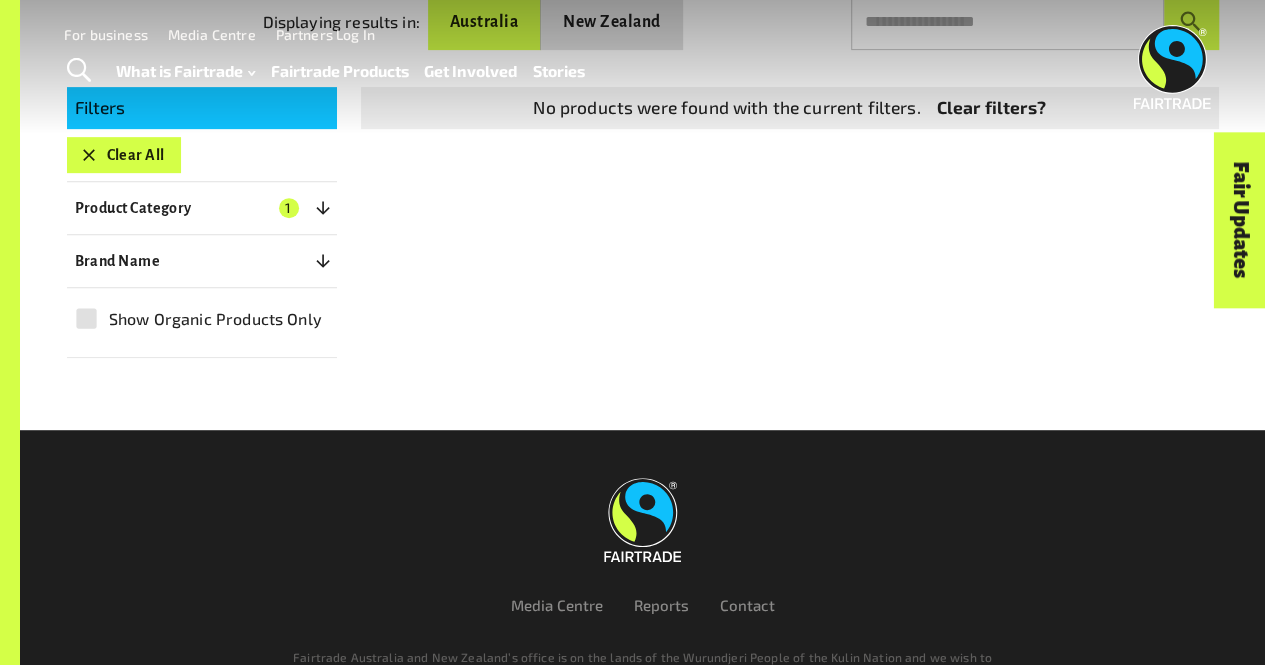 scroll, scrollTop: 400, scrollLeft: 0, axis: vertical 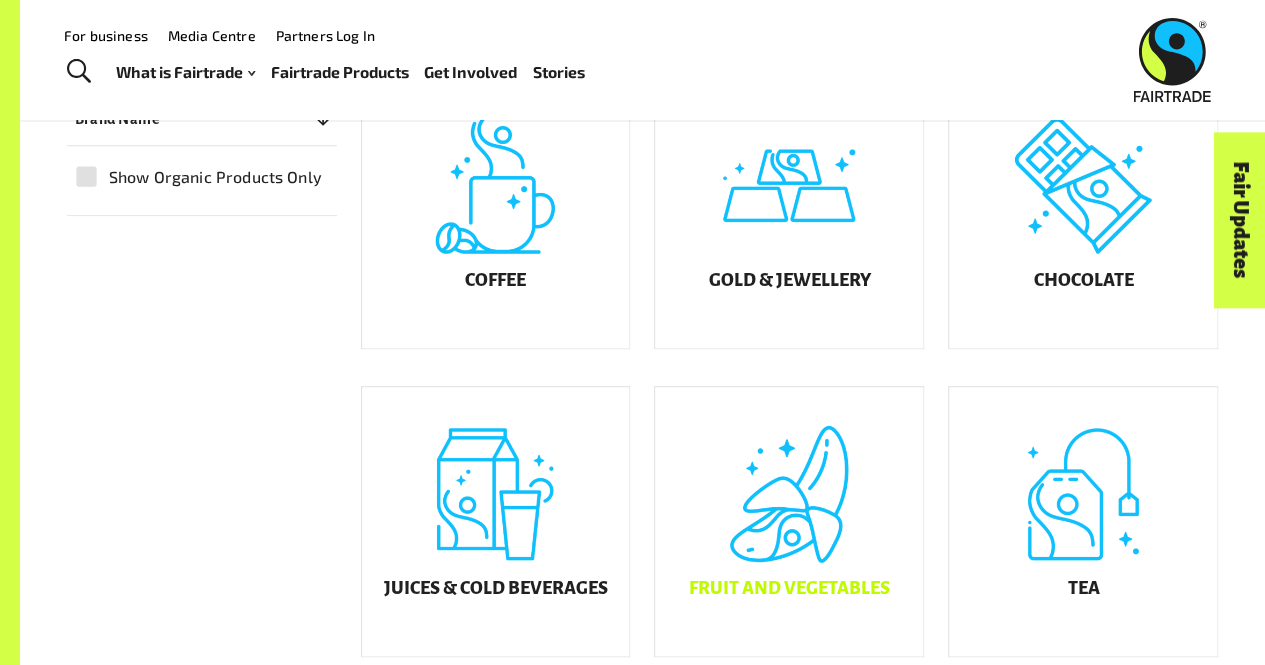 click on "Fruit and Vegetables" at bounding box center [789, 522] 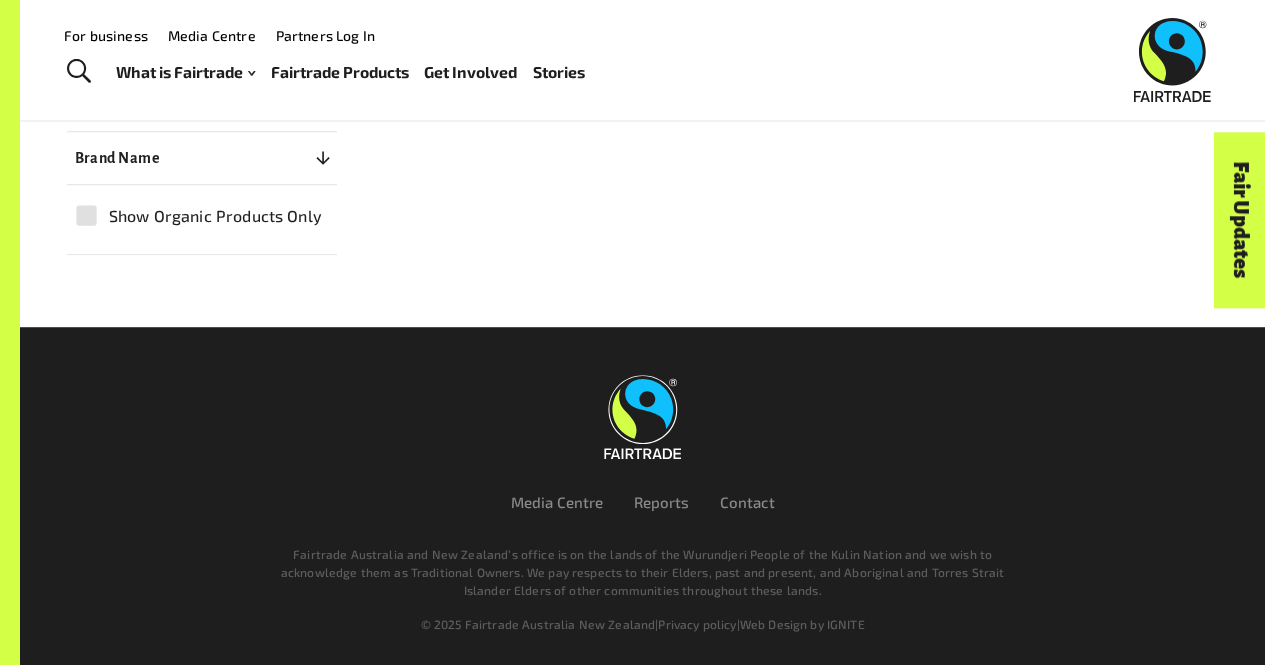 scroll, scrollTop: 0, scrollLeft: 0, axis: both 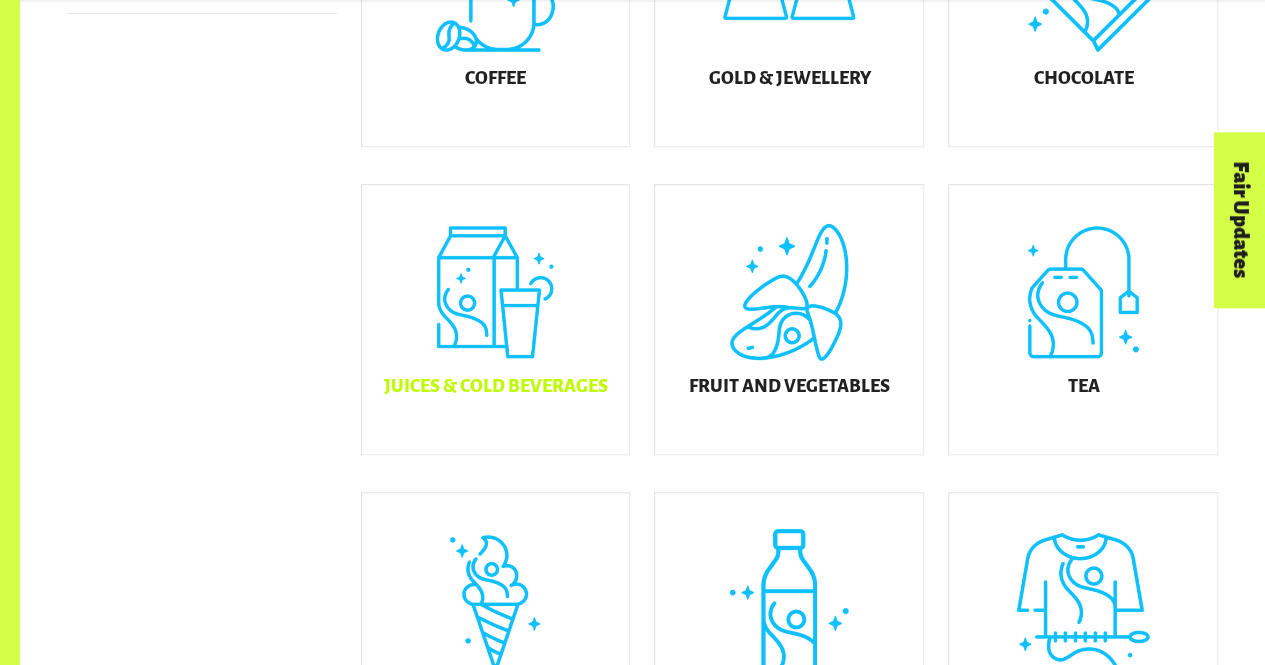 click on "Juices & Cold Beverages" at bounding box center [496, 320] 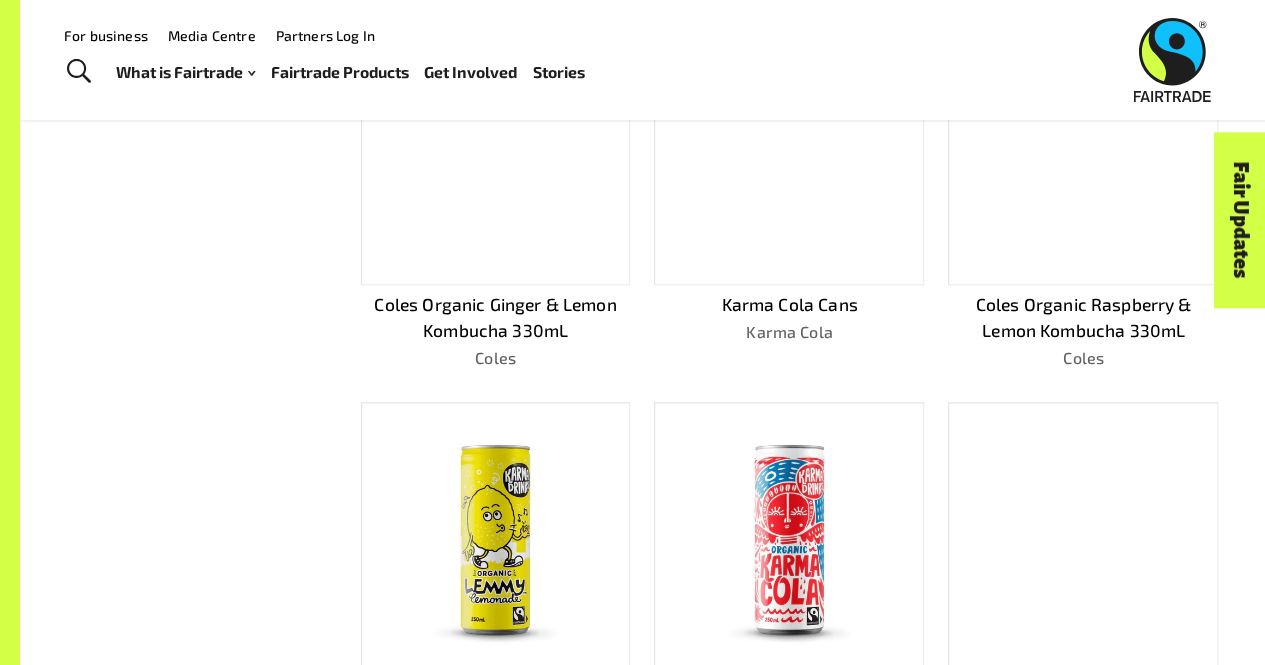 scroll, scrollTop: 827, scrollLeft: 0, axis: vertical 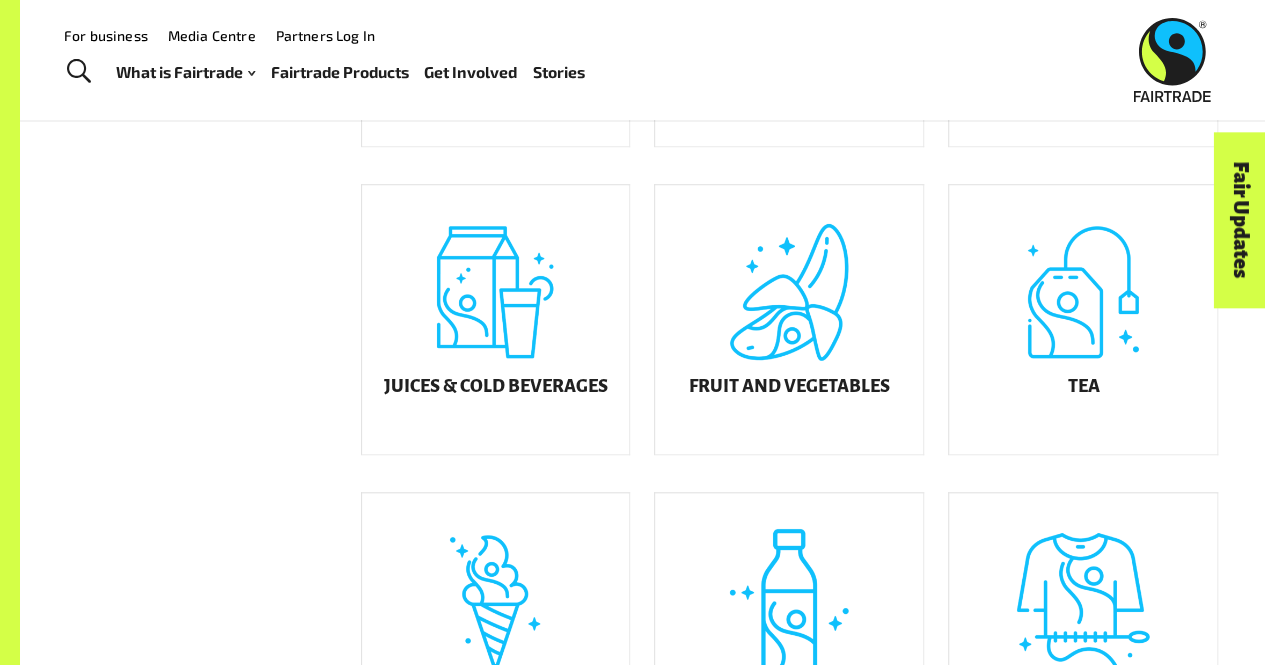 click at bounding box center (78, 72) 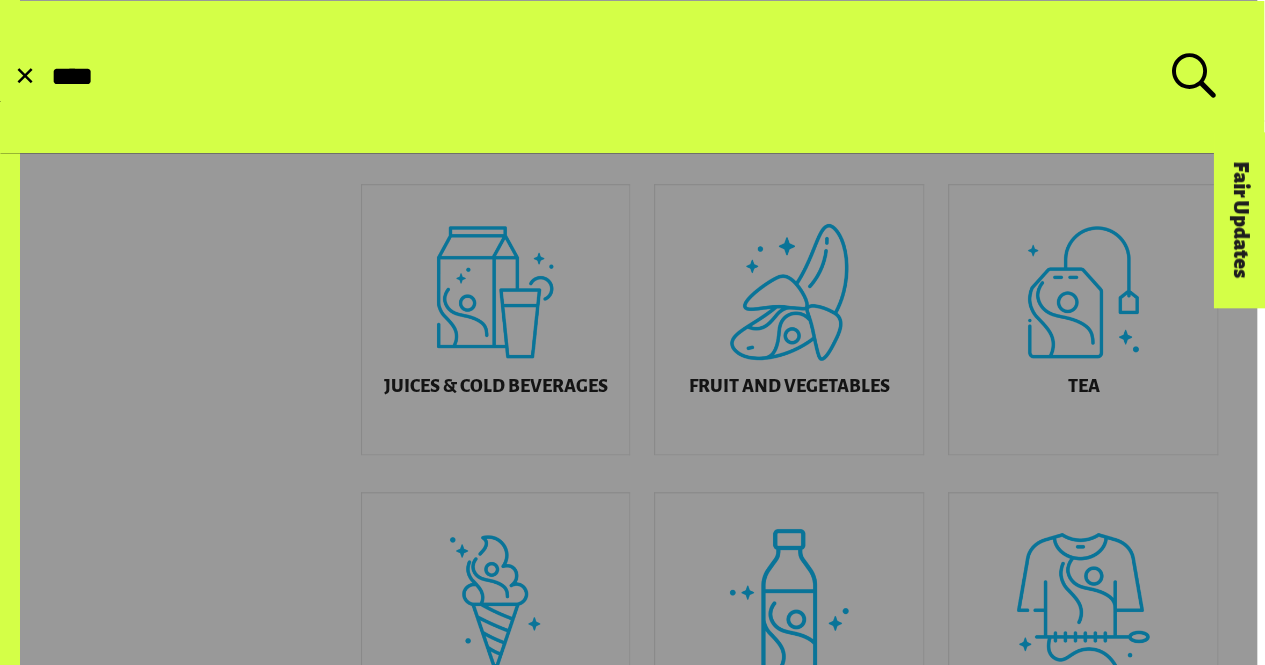 type on "****" 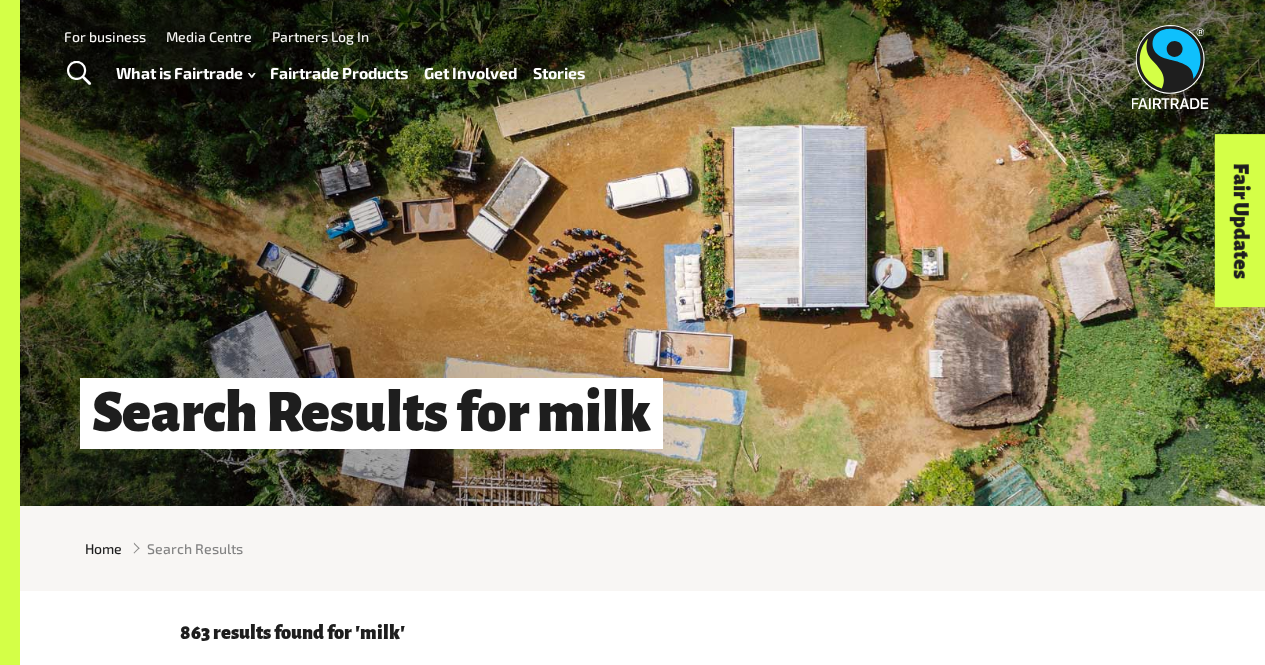 scroll, scrollTop: 0, scrollLeft: 0, axis: both 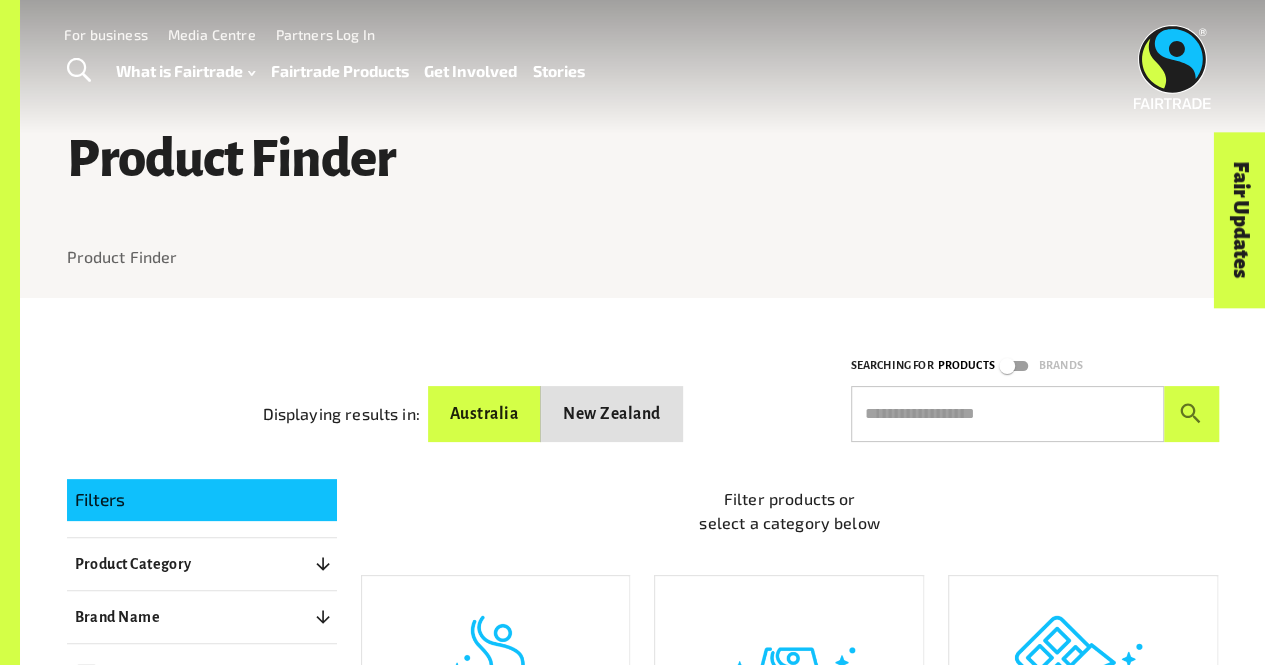 click on "Product Finder Product Finder" at bounding box center (643, 157) 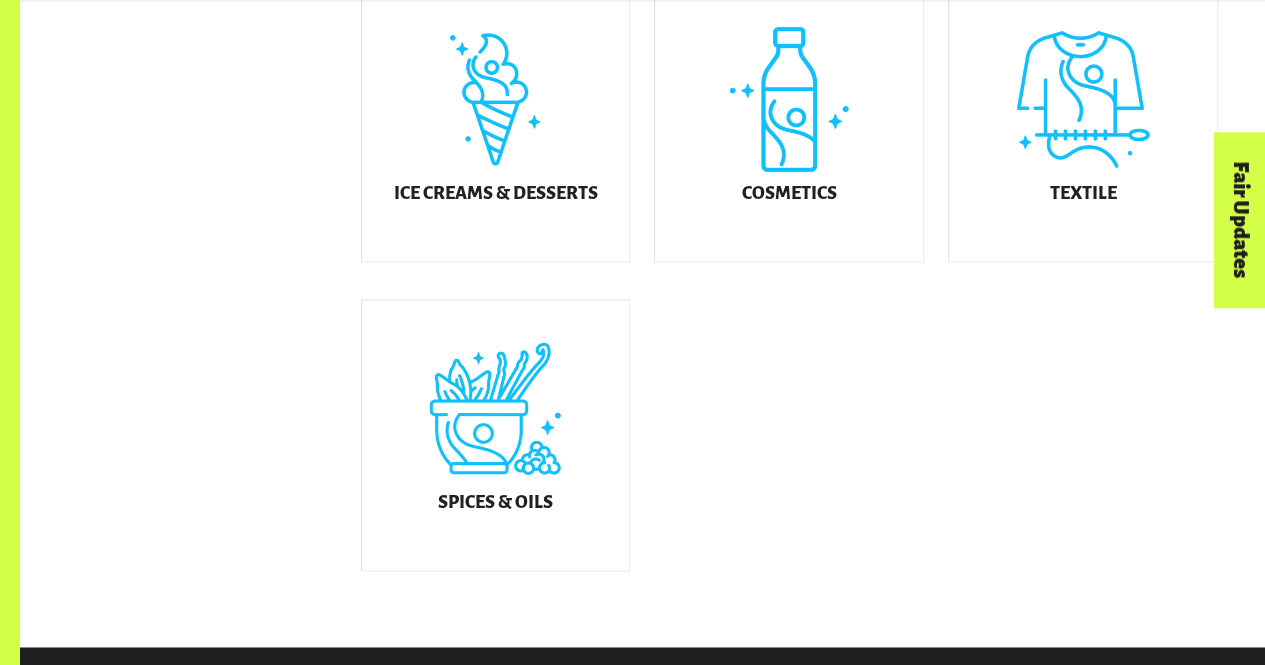 scroll, scrollTop: 1202, scrollLeft: 0, axis: vertical 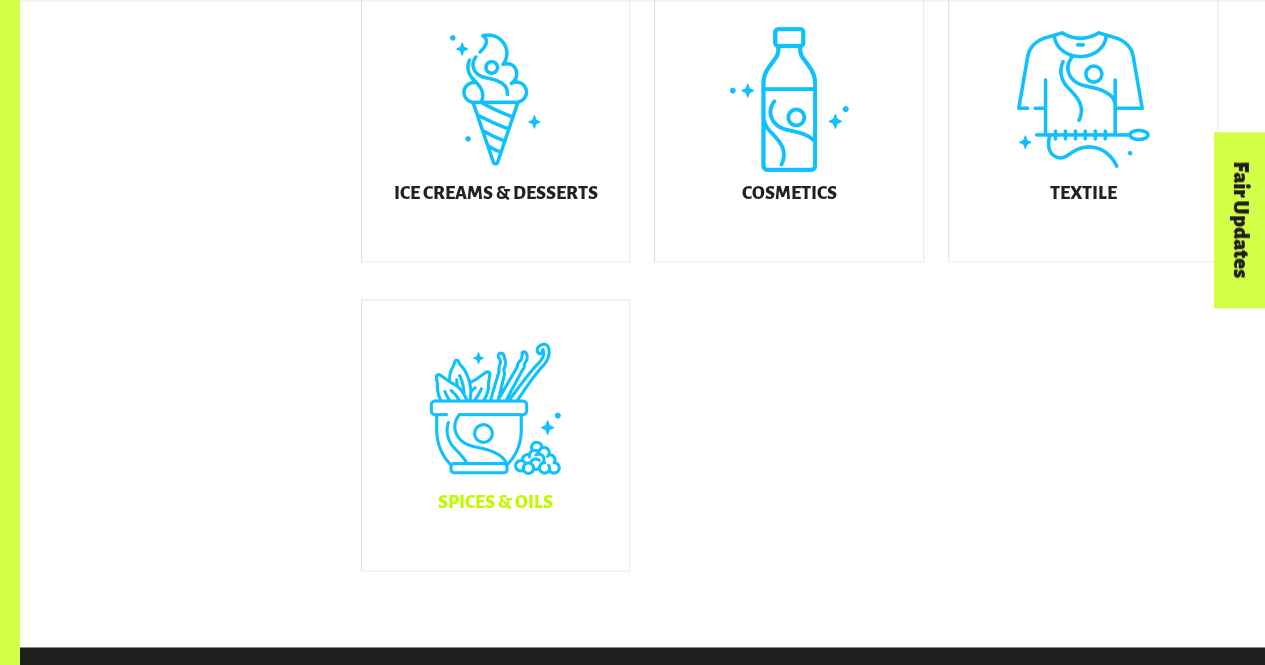 click on "Spices & Oils" at bounding box center [496, 435] 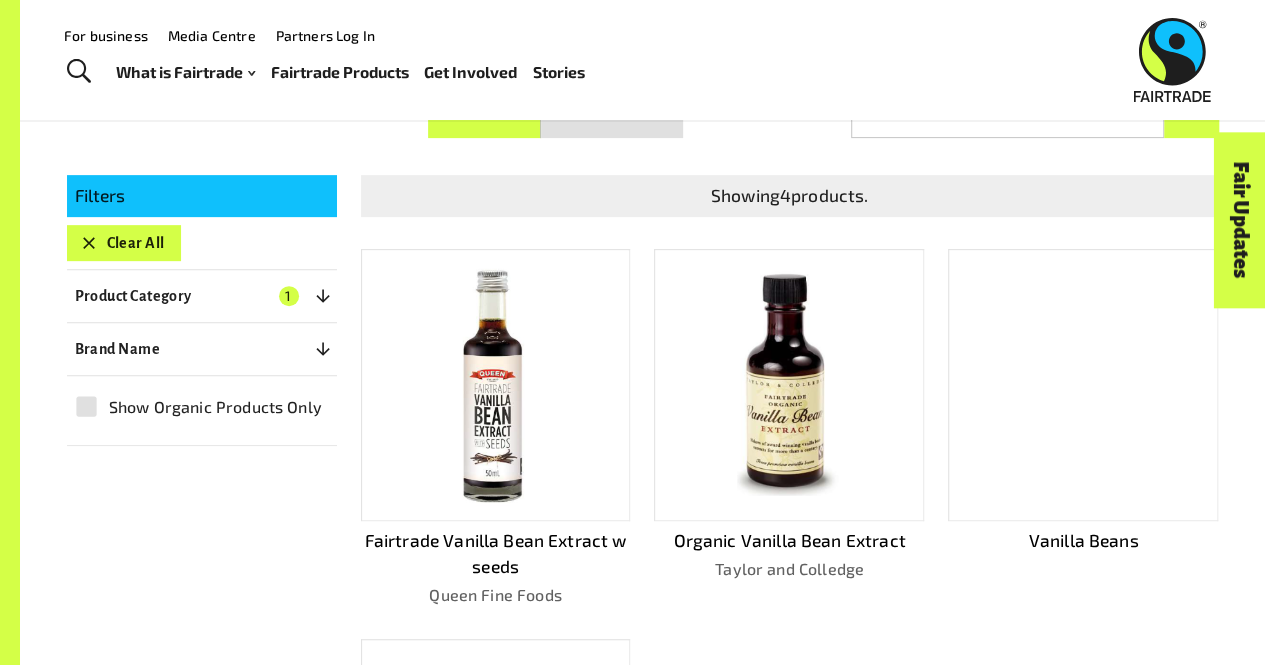 scroll, scrollTop: 297, scrollLeft: 0, axis: vertical 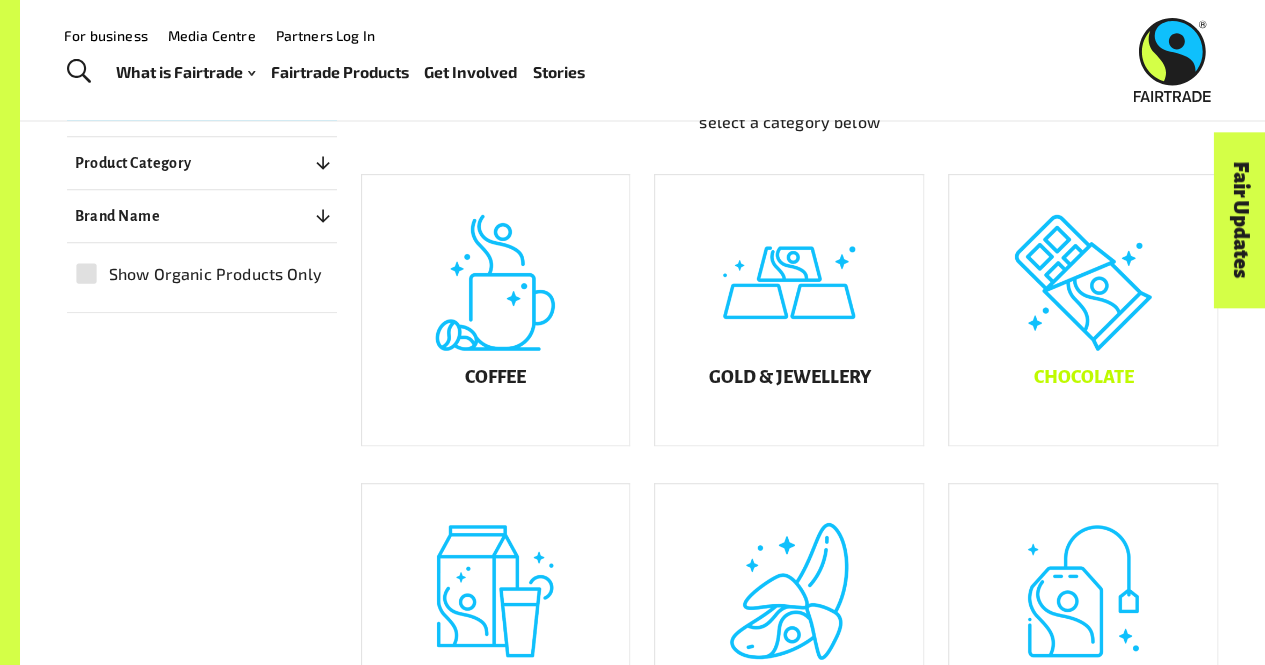 click on "Chocolate" at bounding box center (1083, 310) 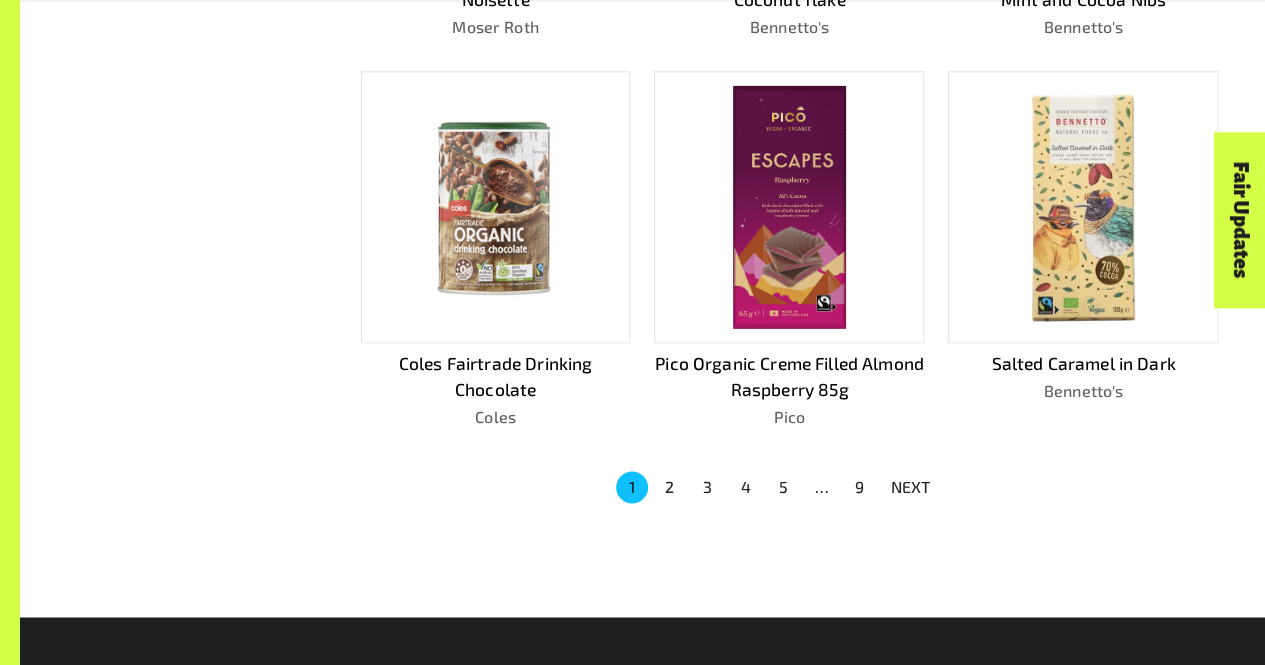 scroll, scrollTop: 1227, scrollLeft: 0, axis: vertical 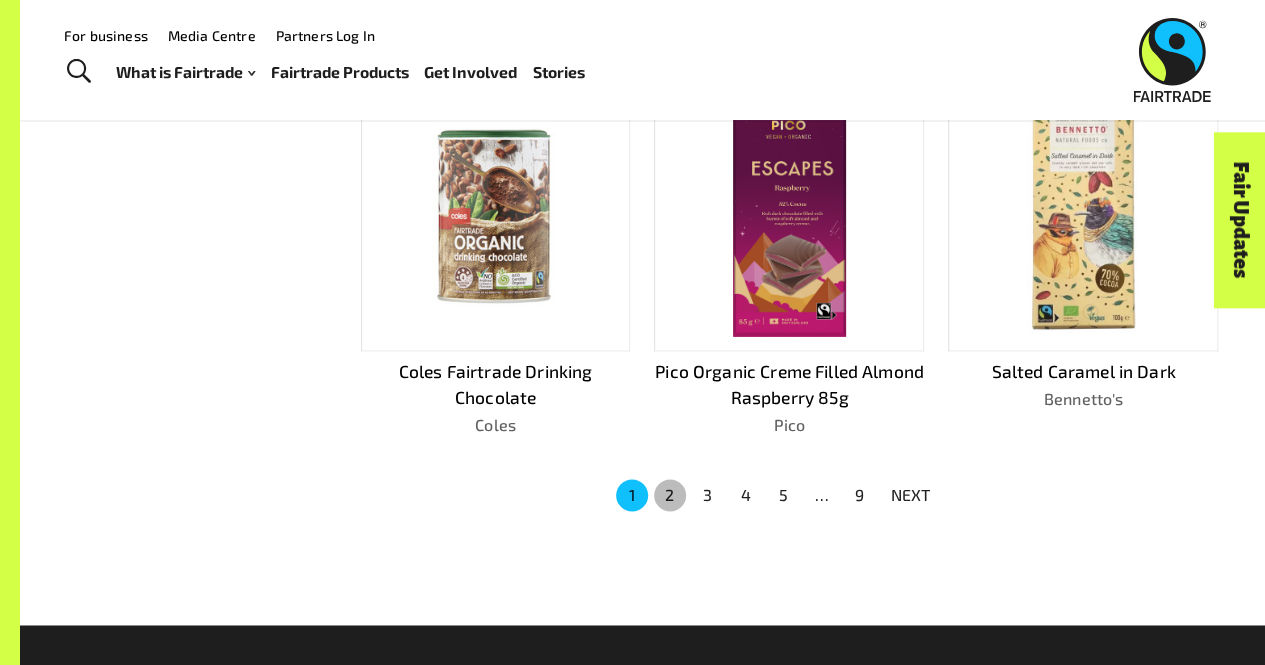 click on "2" at bounding box center (670, 495) 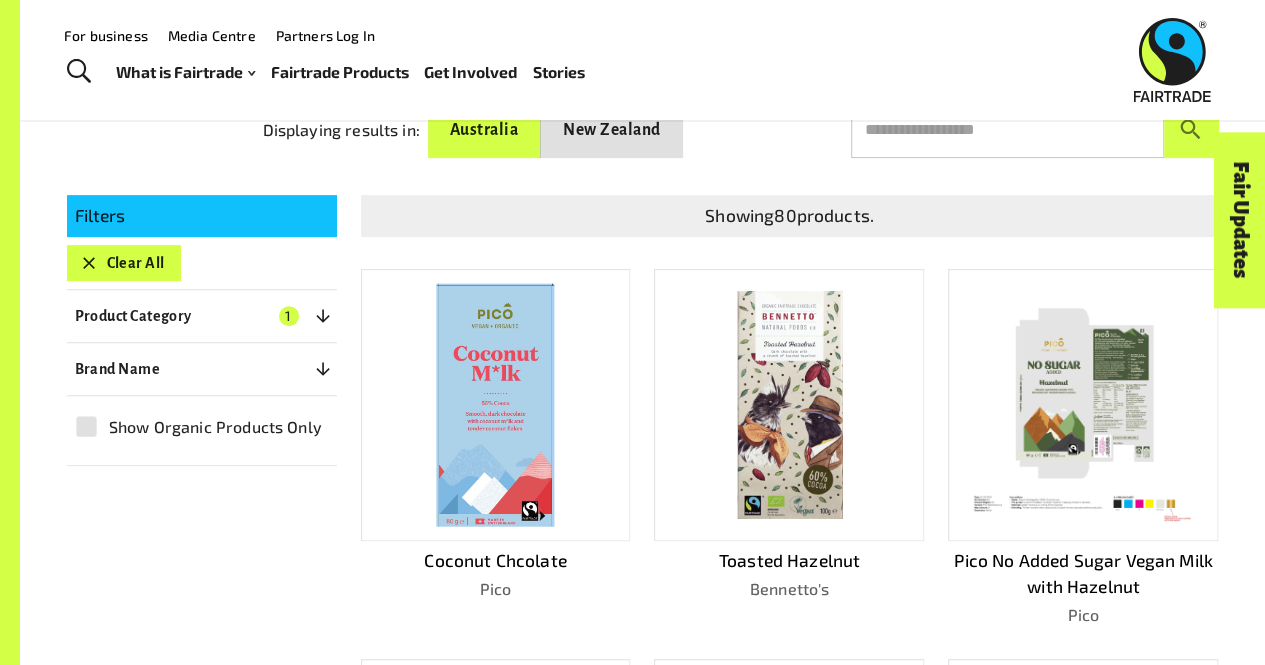 scroll, scrollTop: 283, scrollLeft: 0, axis: vertical 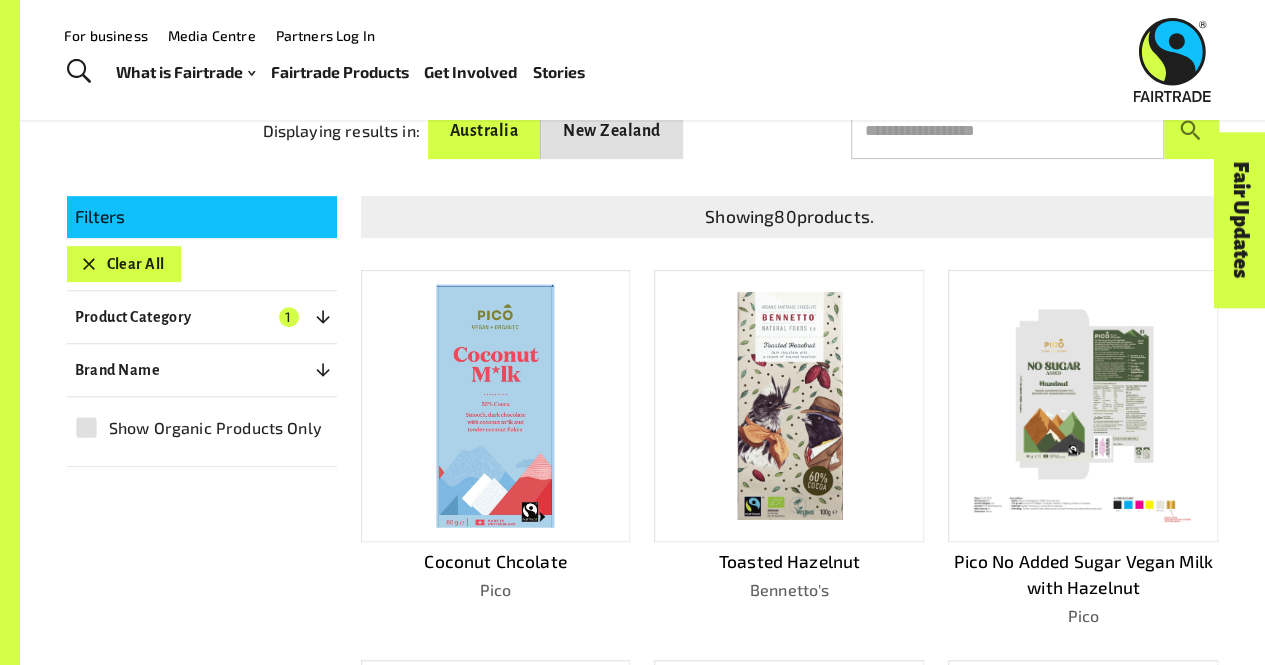 click at bounding box center [789, 405] 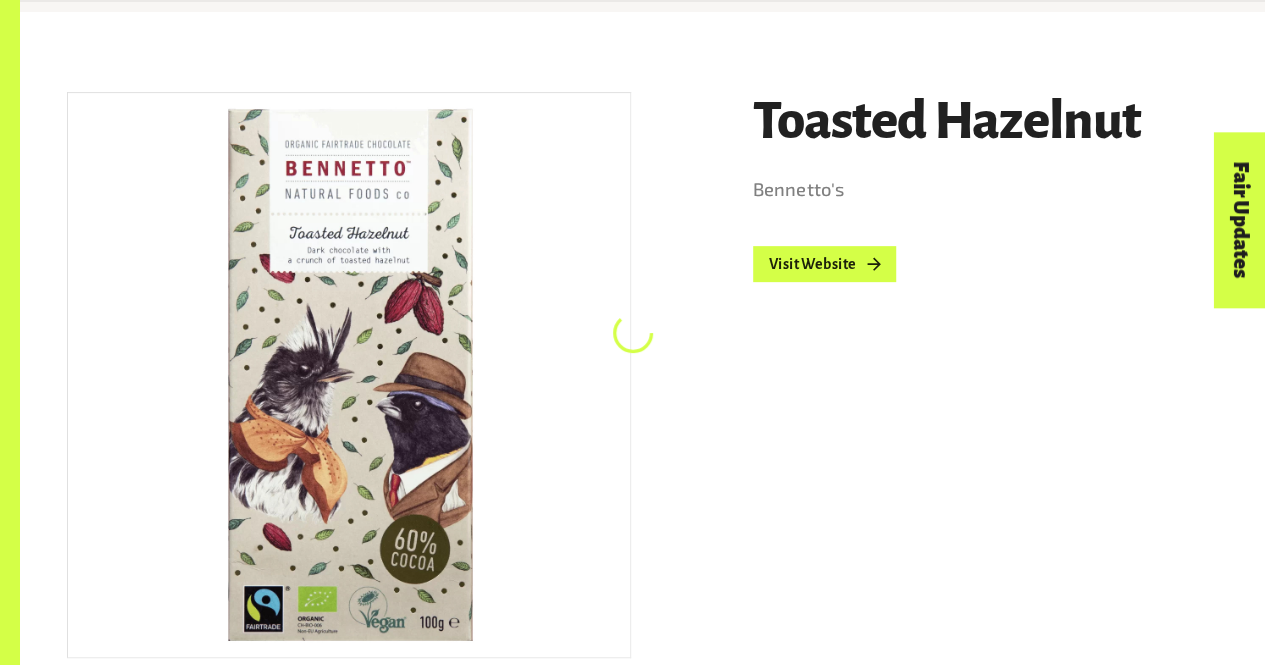 scroll, scrollTop: 303, scrollLeft: 0, axis: vertical 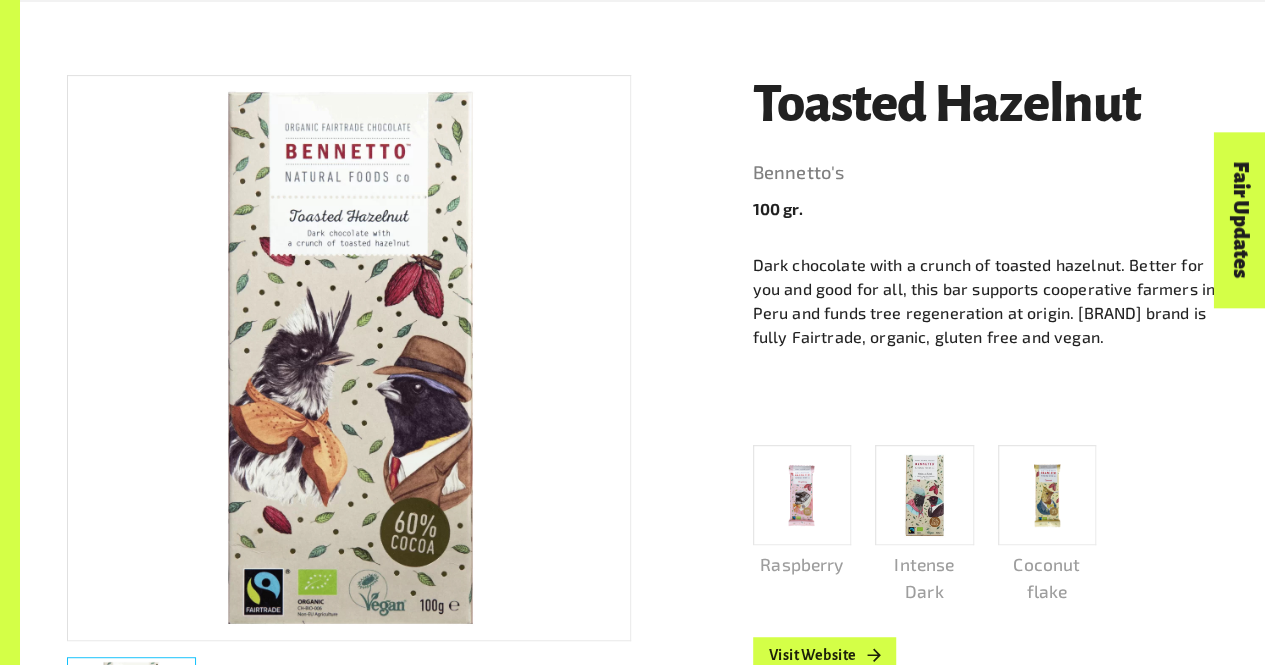 click at bounding box center [349, 358] 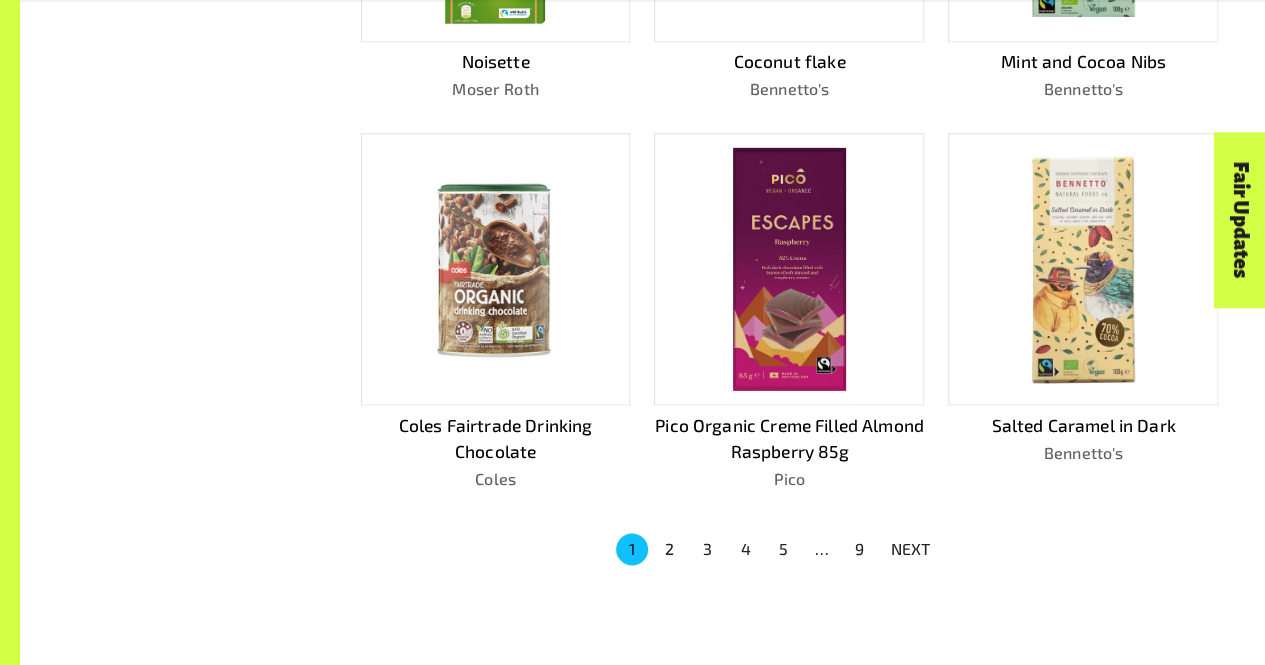 scroll, scrollTop: 1175, scrollLeft: 0, axis: vertical 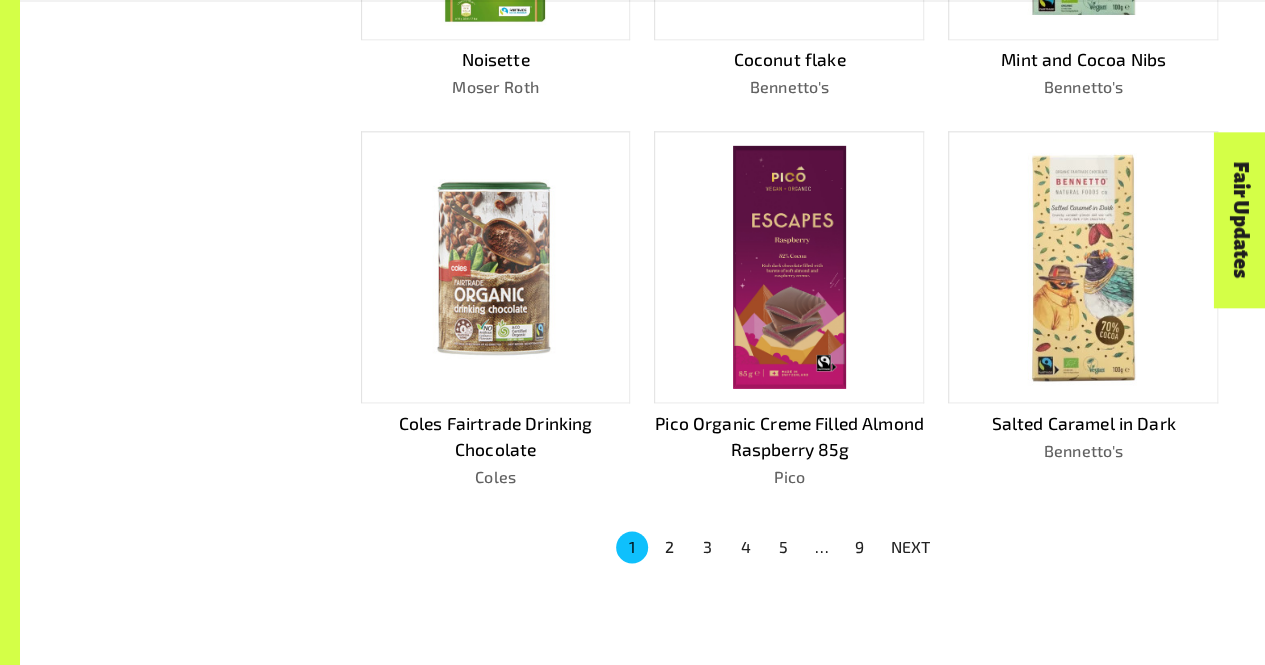click on "2" at bounding box center [670, 547] 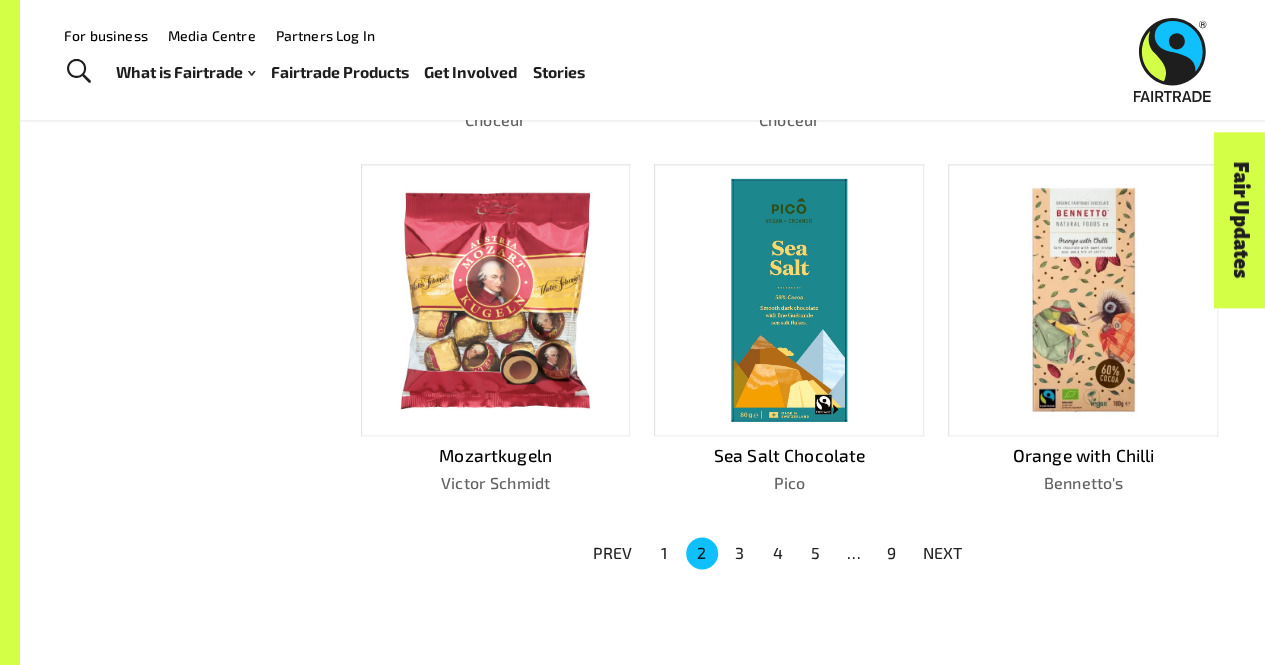 scroll, scrollTop: 1192, scrollLeft: 0, axis: vertical 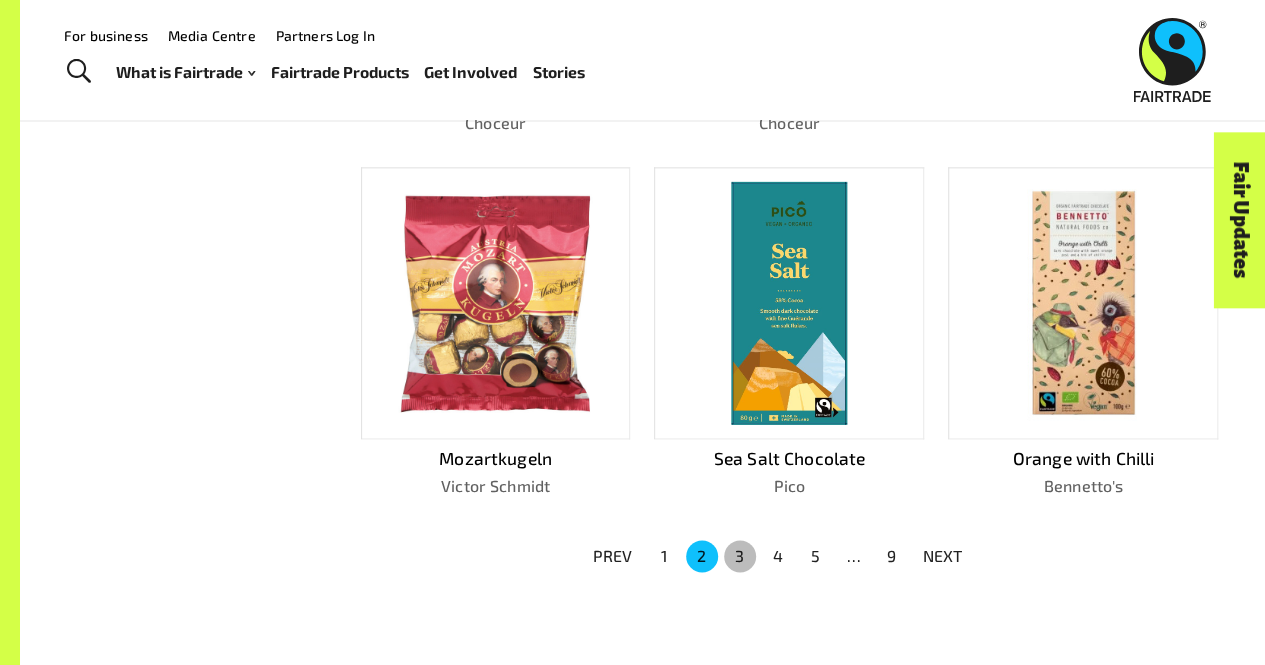 click on "3" at bounding box center (740, 556) 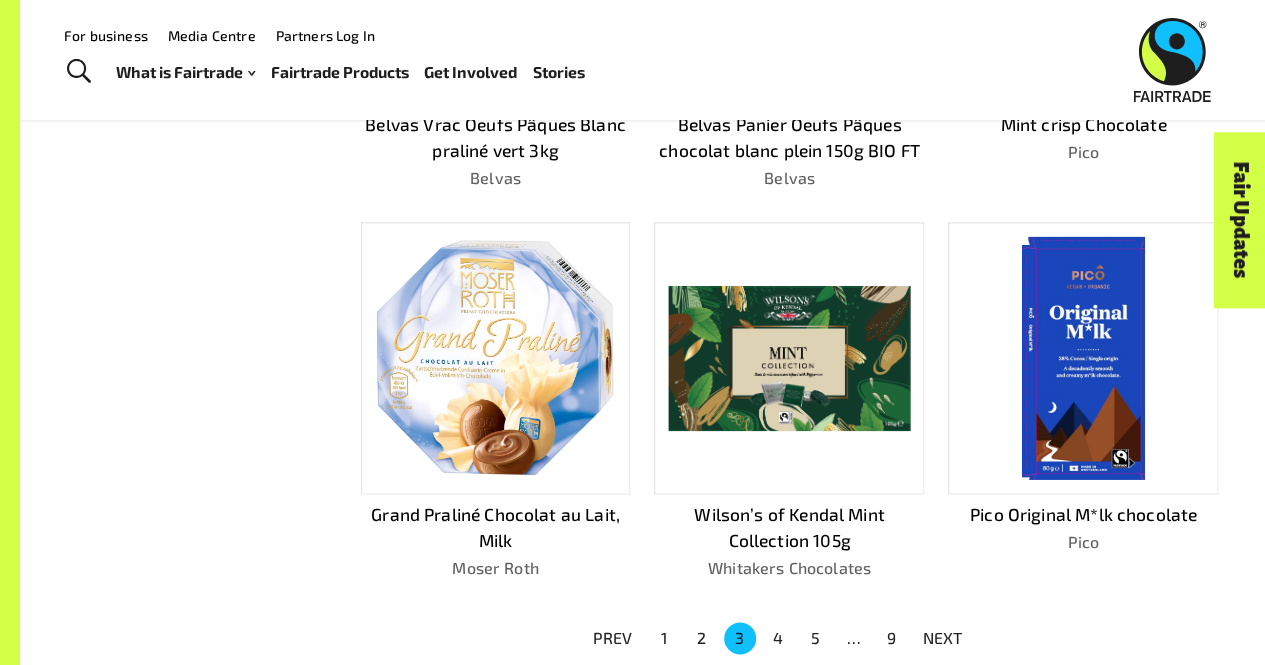 scroll, scrollTop: 1108, scrollLeft: 0, axis: vertical 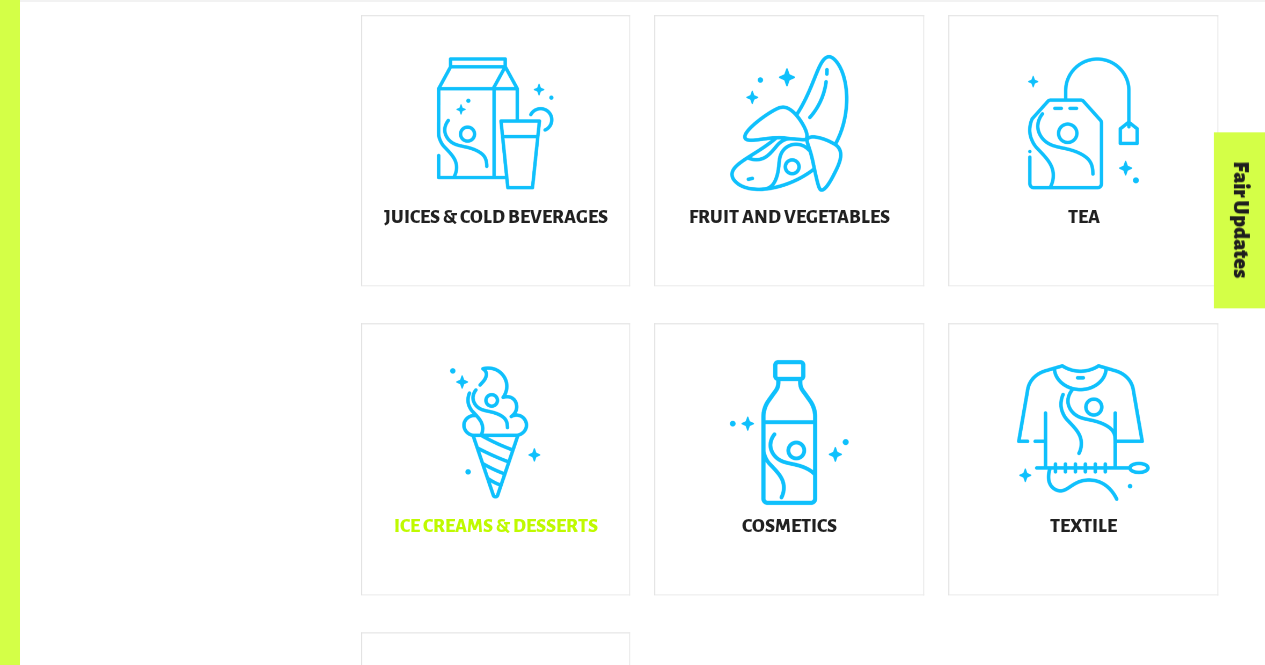 click on "Ice Creams & Desserts" at bounding box center (496, 459) 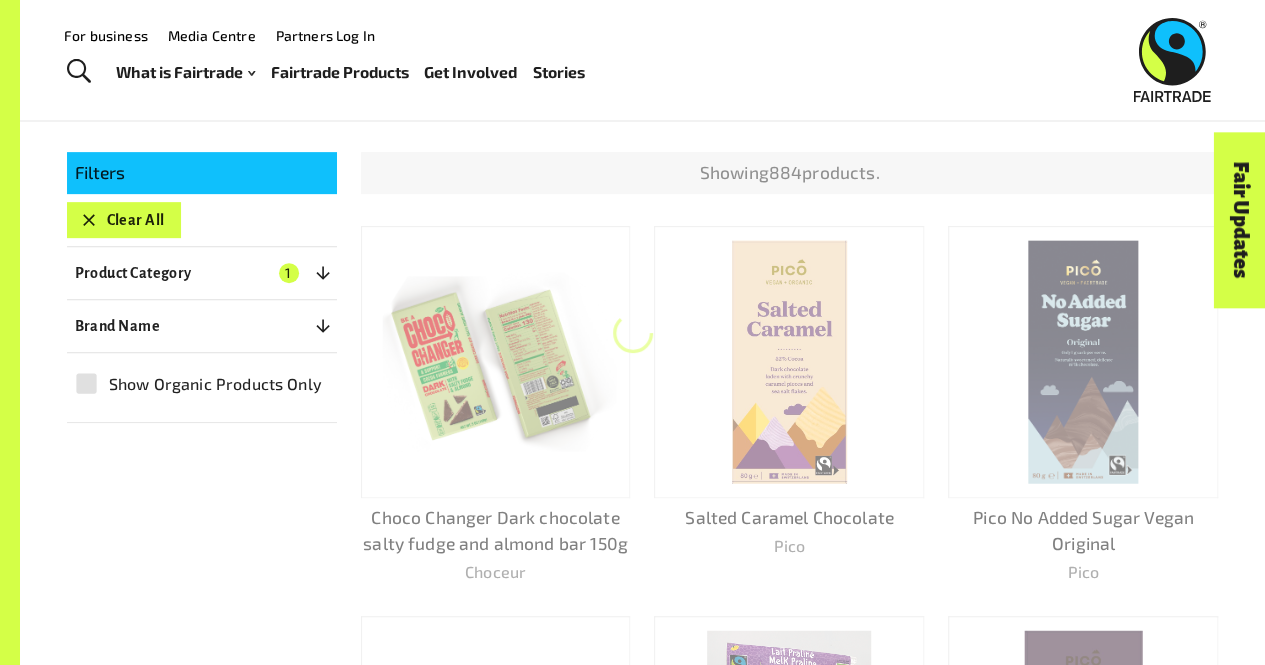 scroll, scrollTop: 303, scrollLeft: 0, axis: vertical 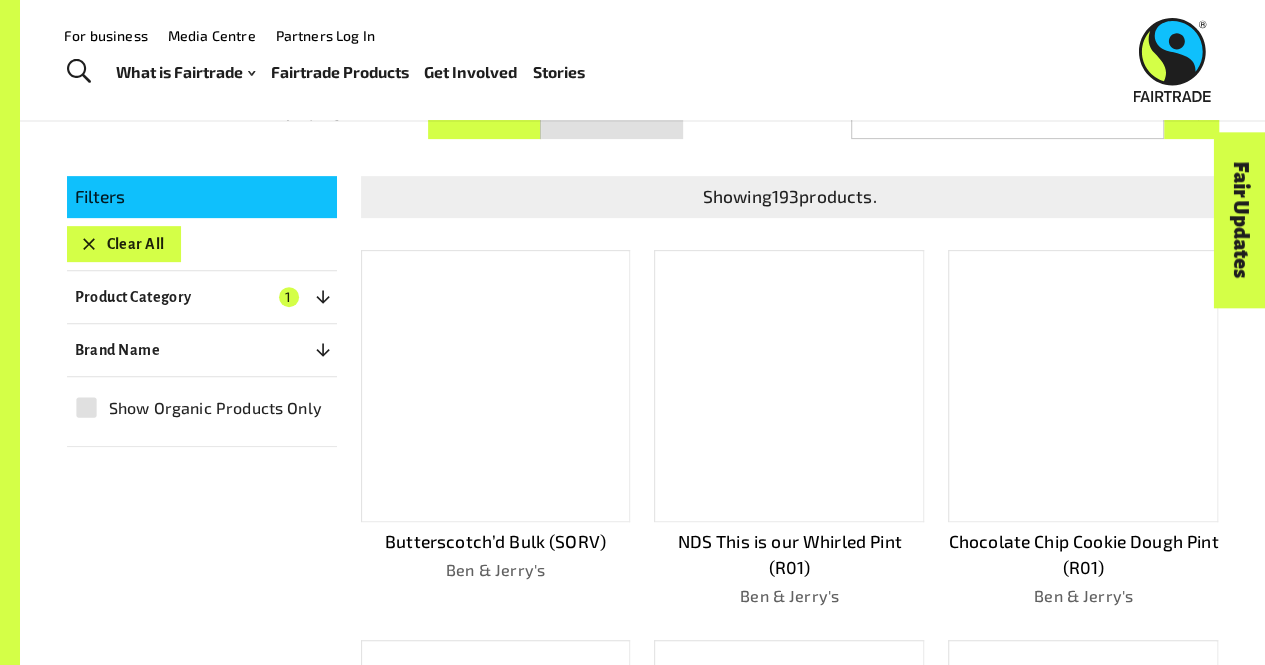 click at bounding box center [496, 386] 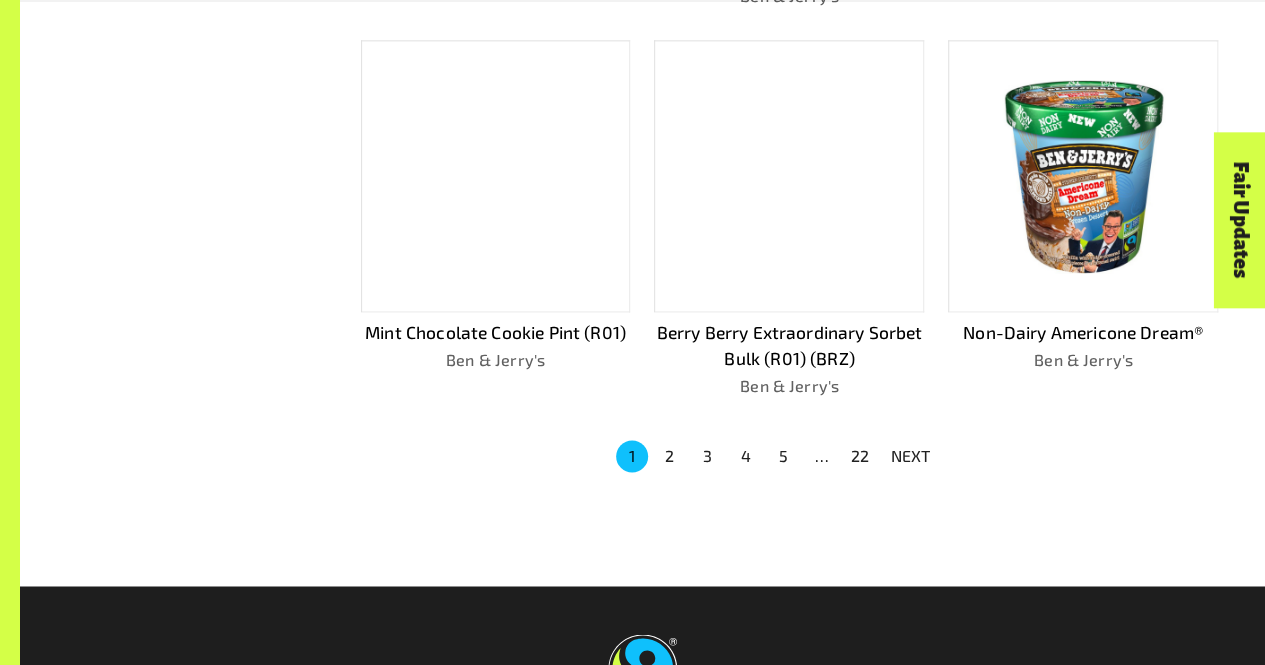 scroll, scrollTop: 1392, scrollLeft: 0, axis: vertical 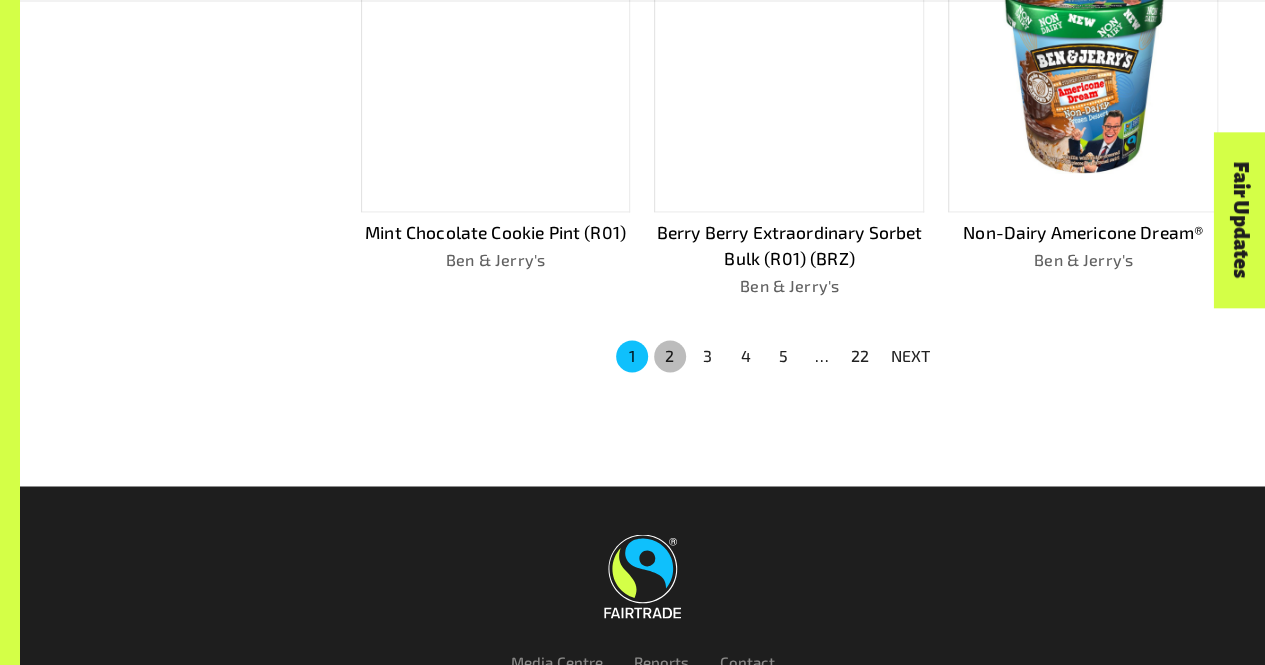 click on "2" at bounding box center (670, 356) 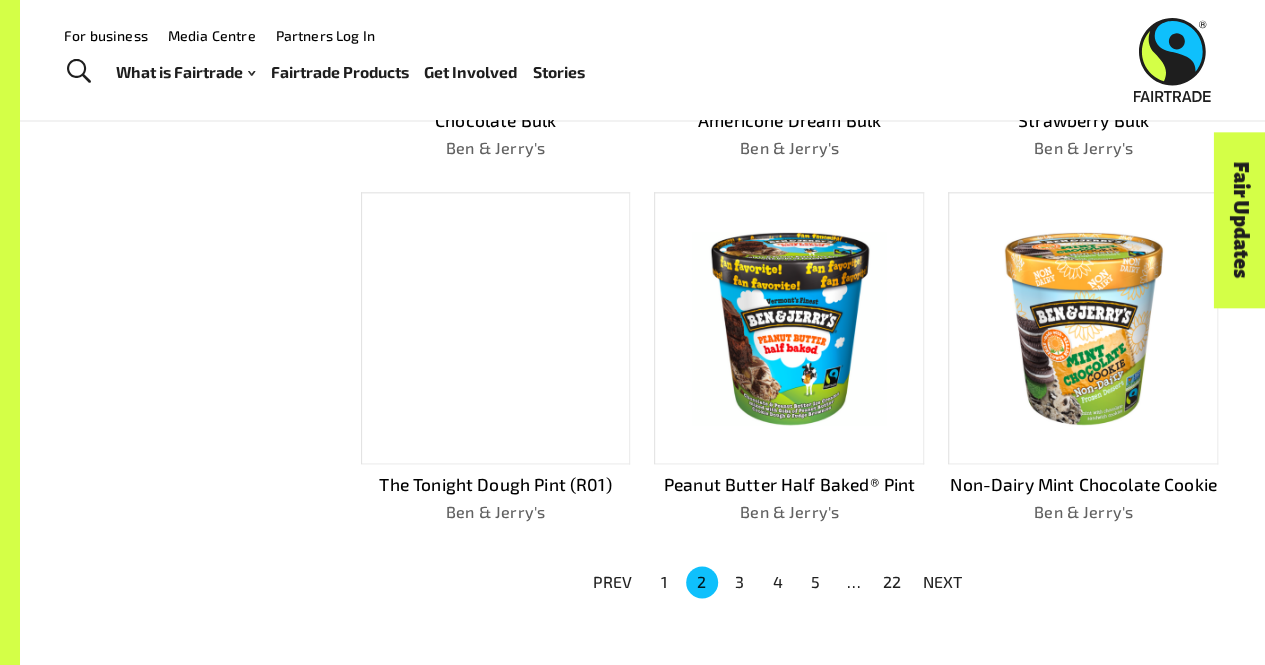 scroll, scrollTop: 1113, scrollLeft: 0, axis: vertical 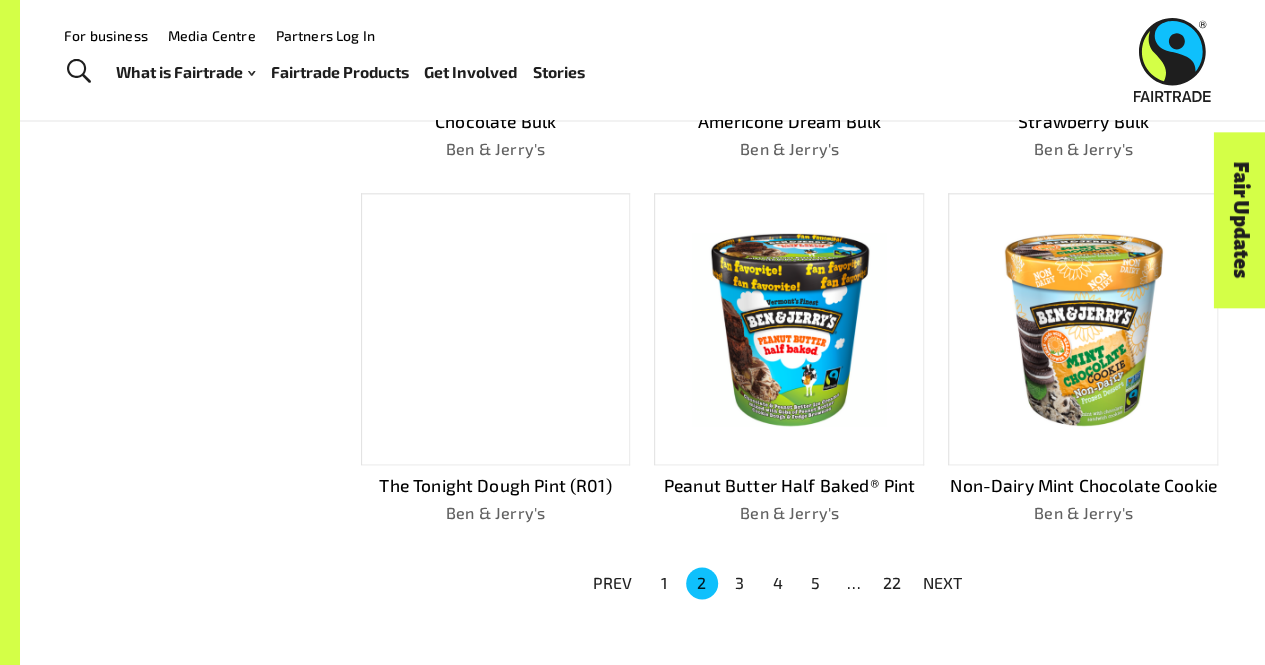 click on "3" at bounding box center [740, 583] 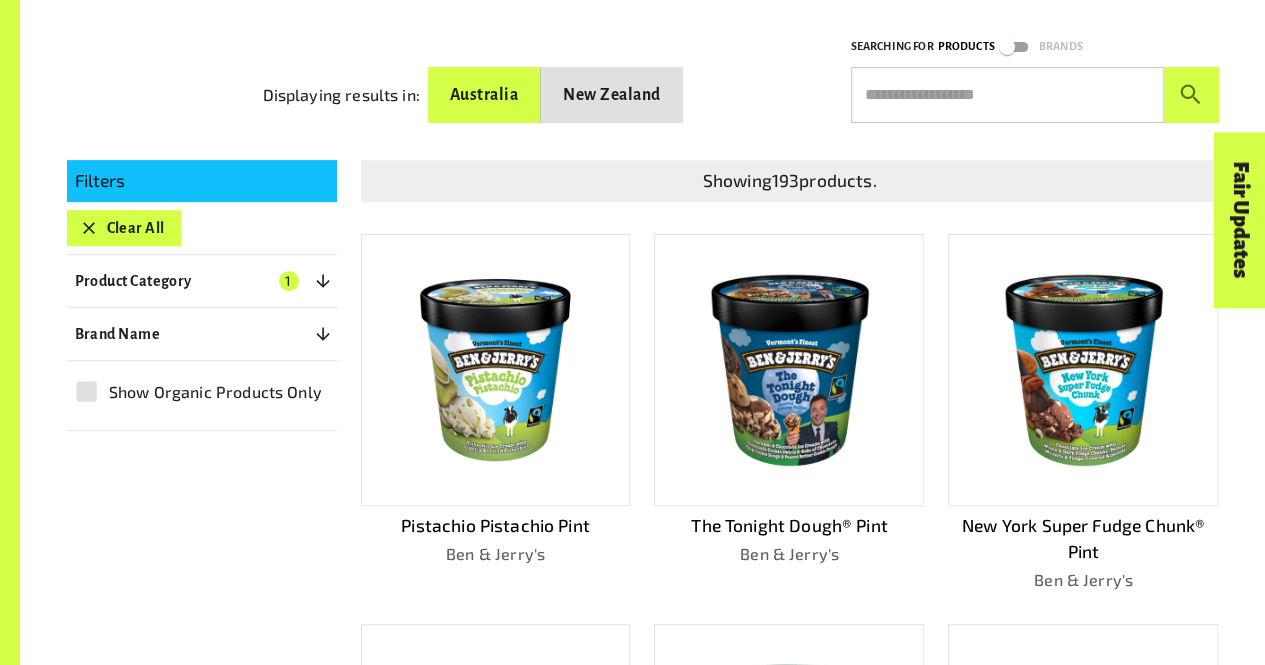 scroll, scrollTop: 356, scrollLeft: 0, axis: vertical 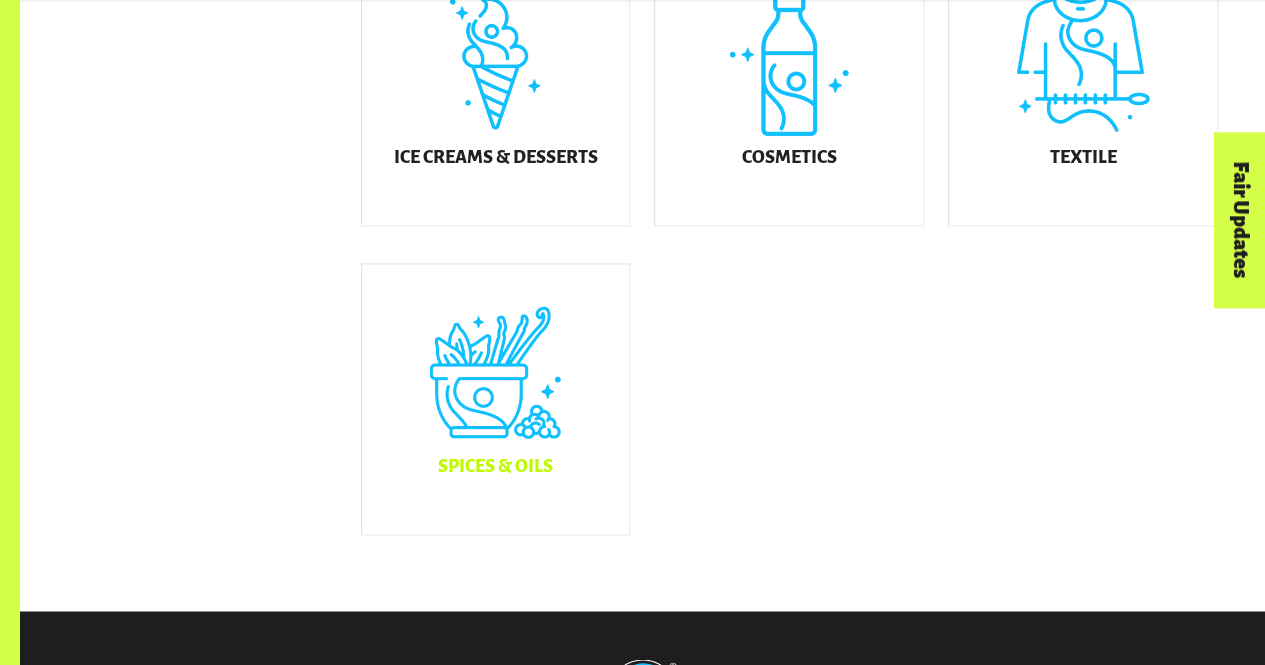 click on "Spices & Oils" at bounding box center (496, 399) 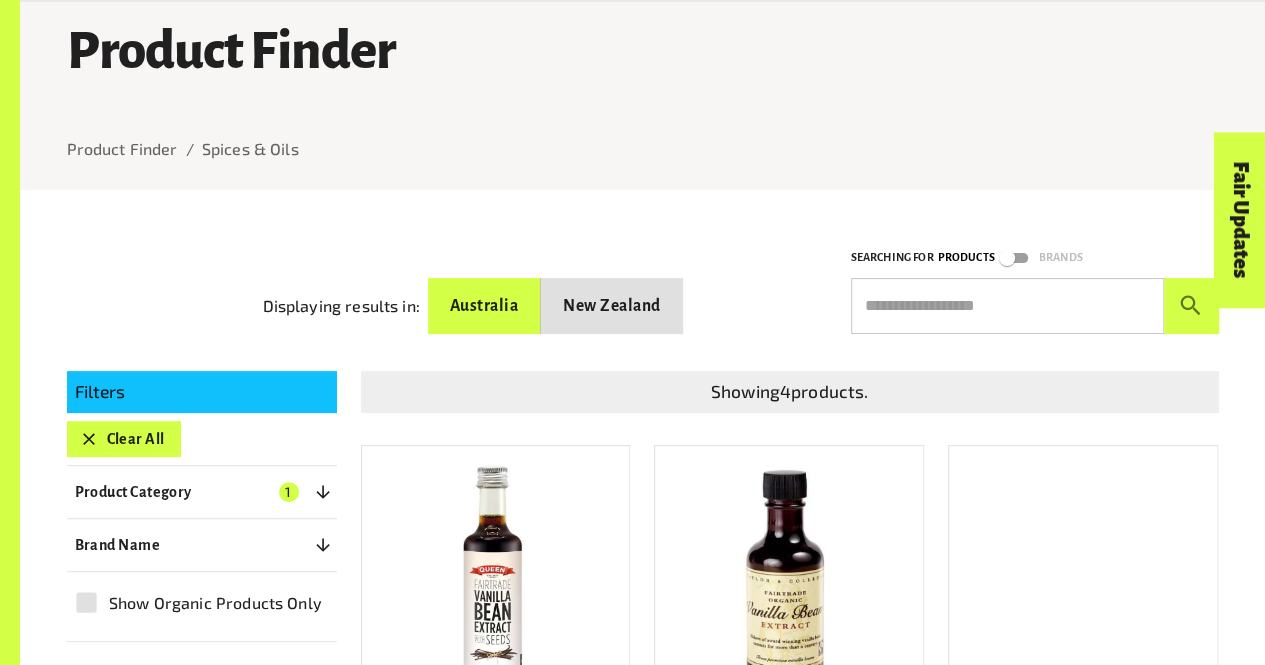 scroll, scrollTop: 238, scrollLeft: 0, axis: vertical 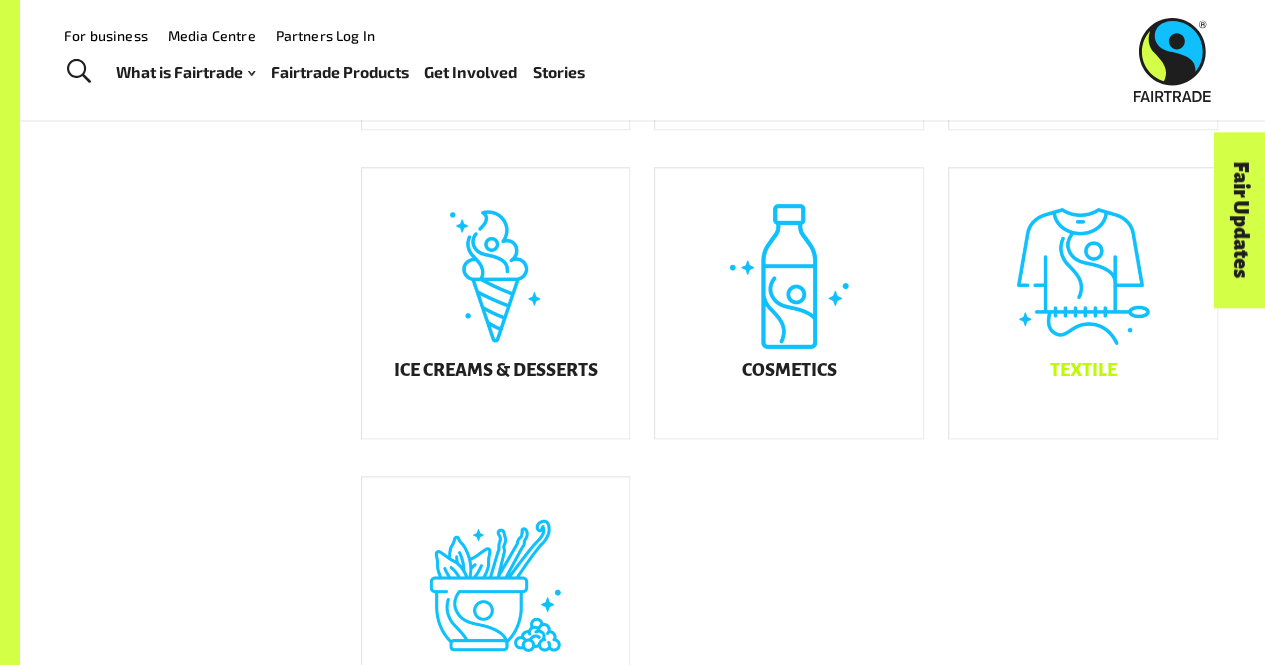 click on "Textile" at bounding box center [1083, 303] 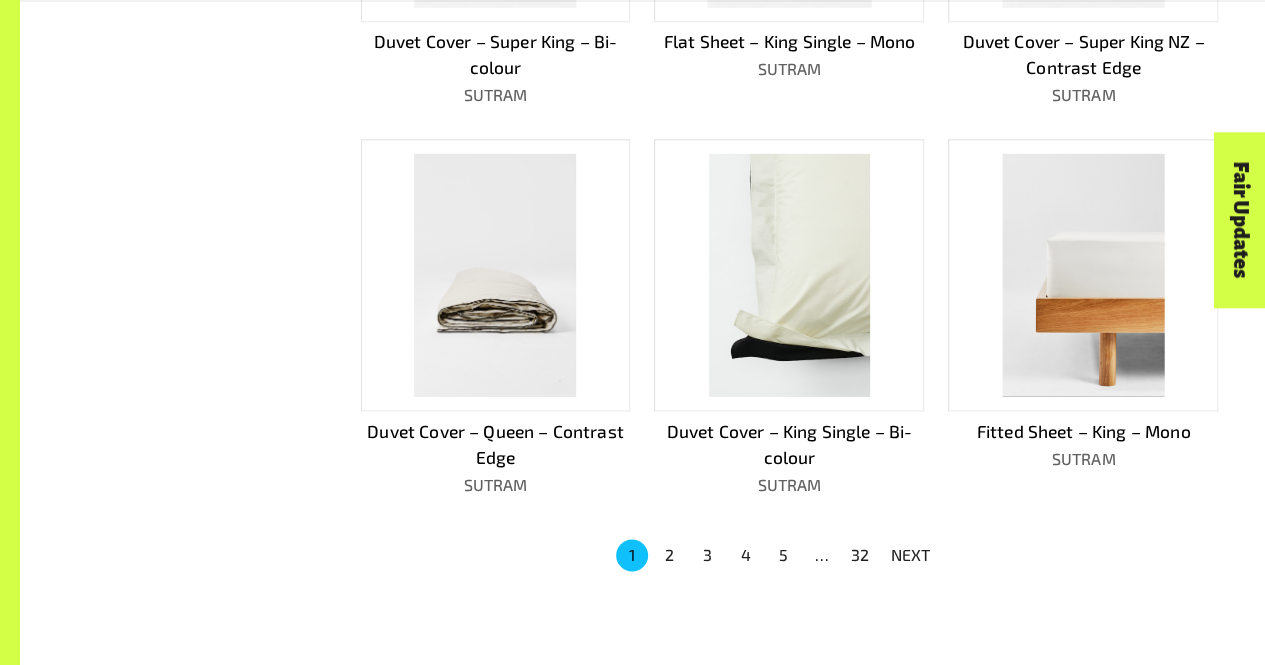 scroll, scrollTop: 1168, scrollLeft: 0, axis: vertical 